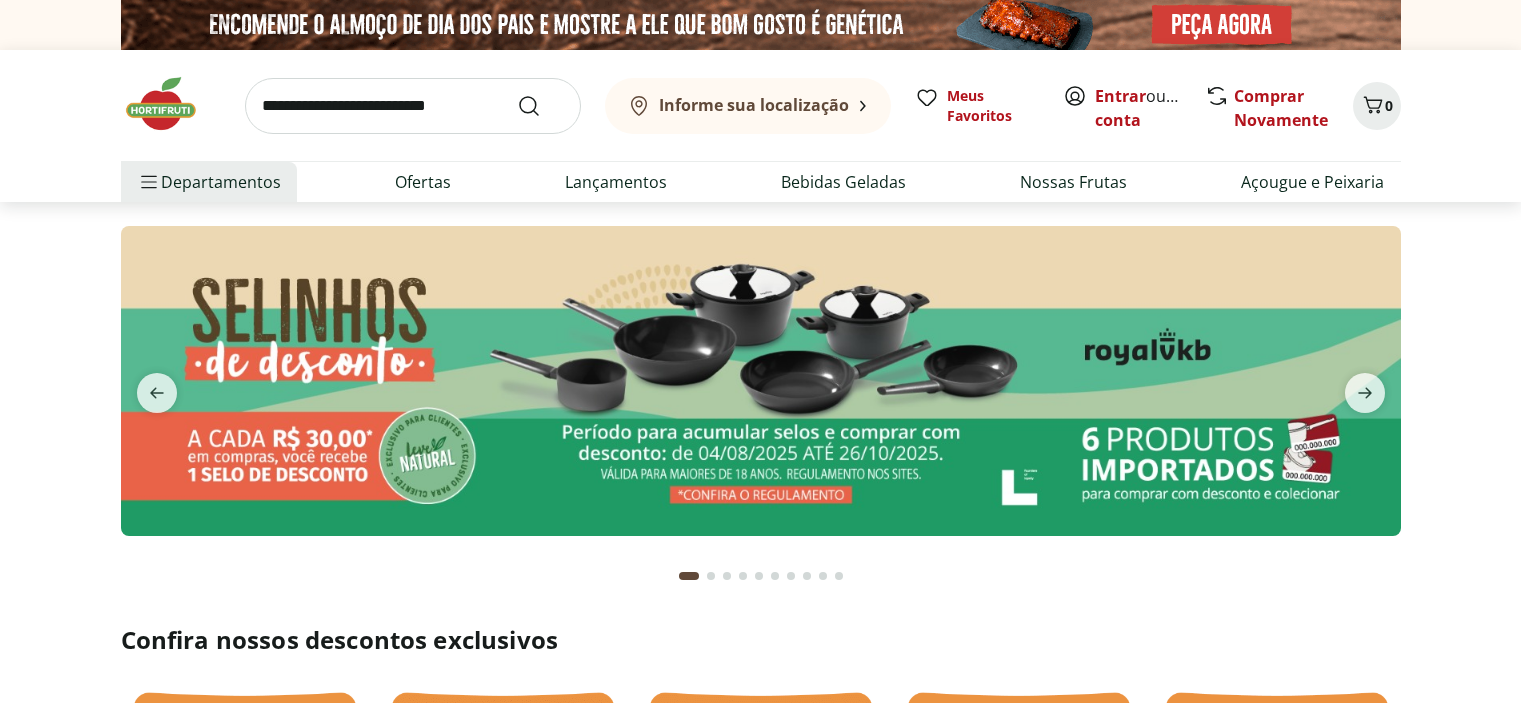 scroll, scrollTop: 0, scrollLeft: 0, axis: both 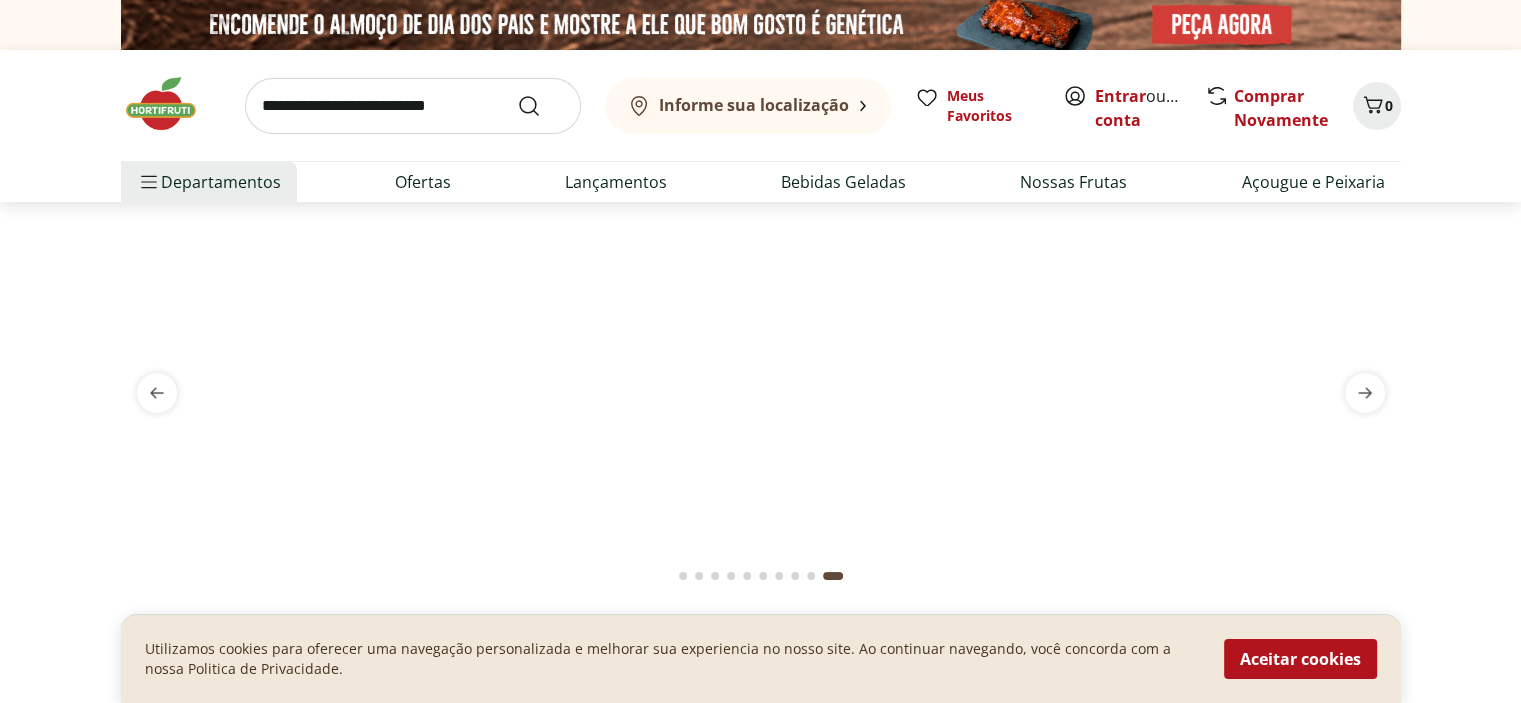click at bounding box center [413, 106] 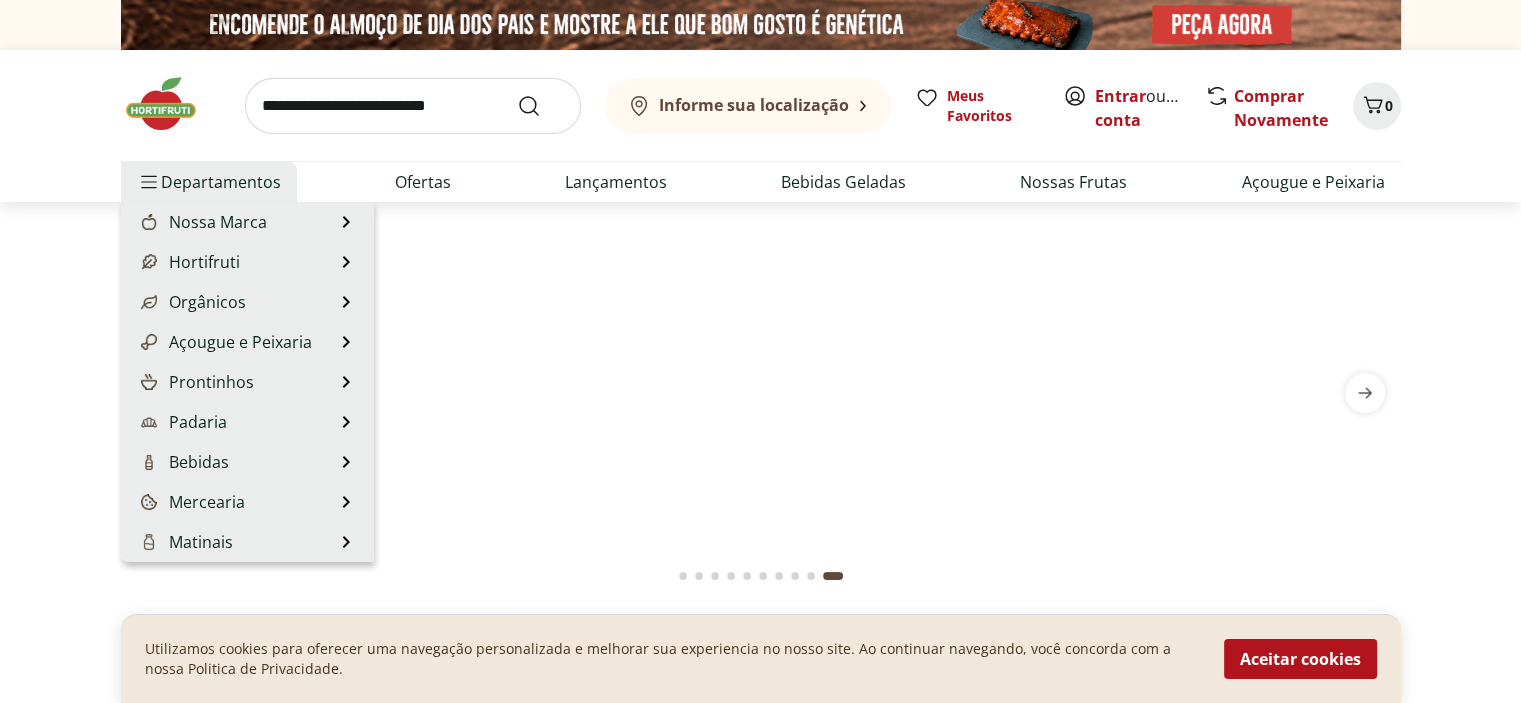 click on "Departamentos" at bounding box center (209, 182) 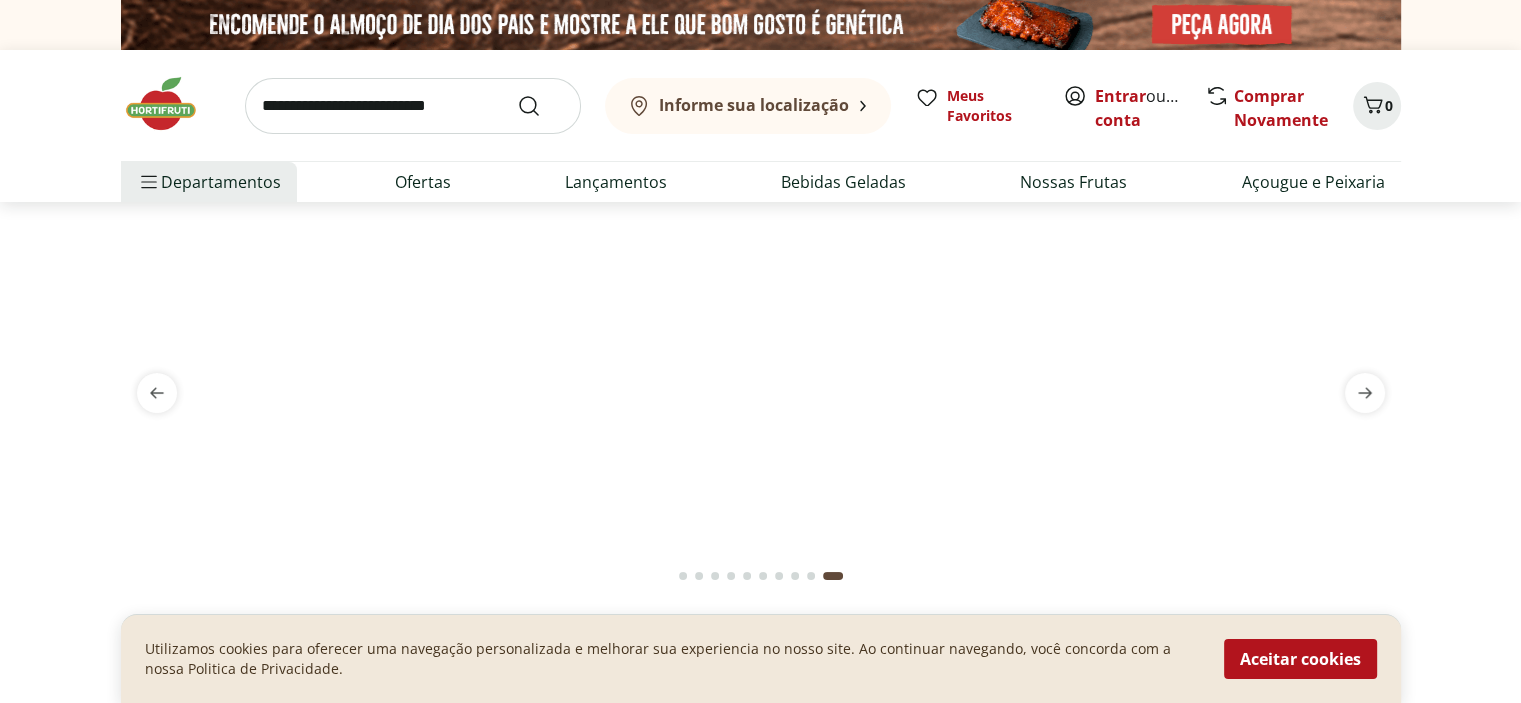 click on "Informe sua localização" at bounding box center [754, 105] 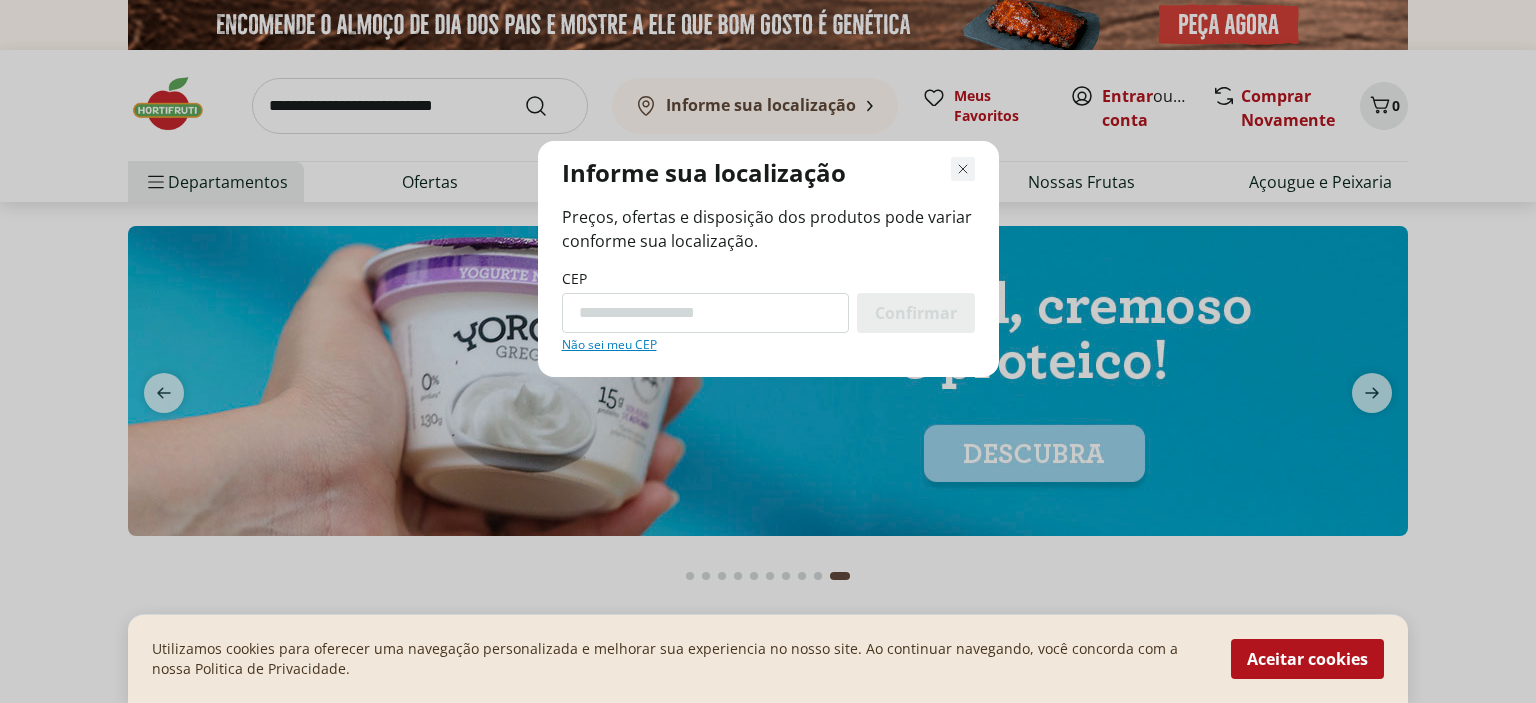 click 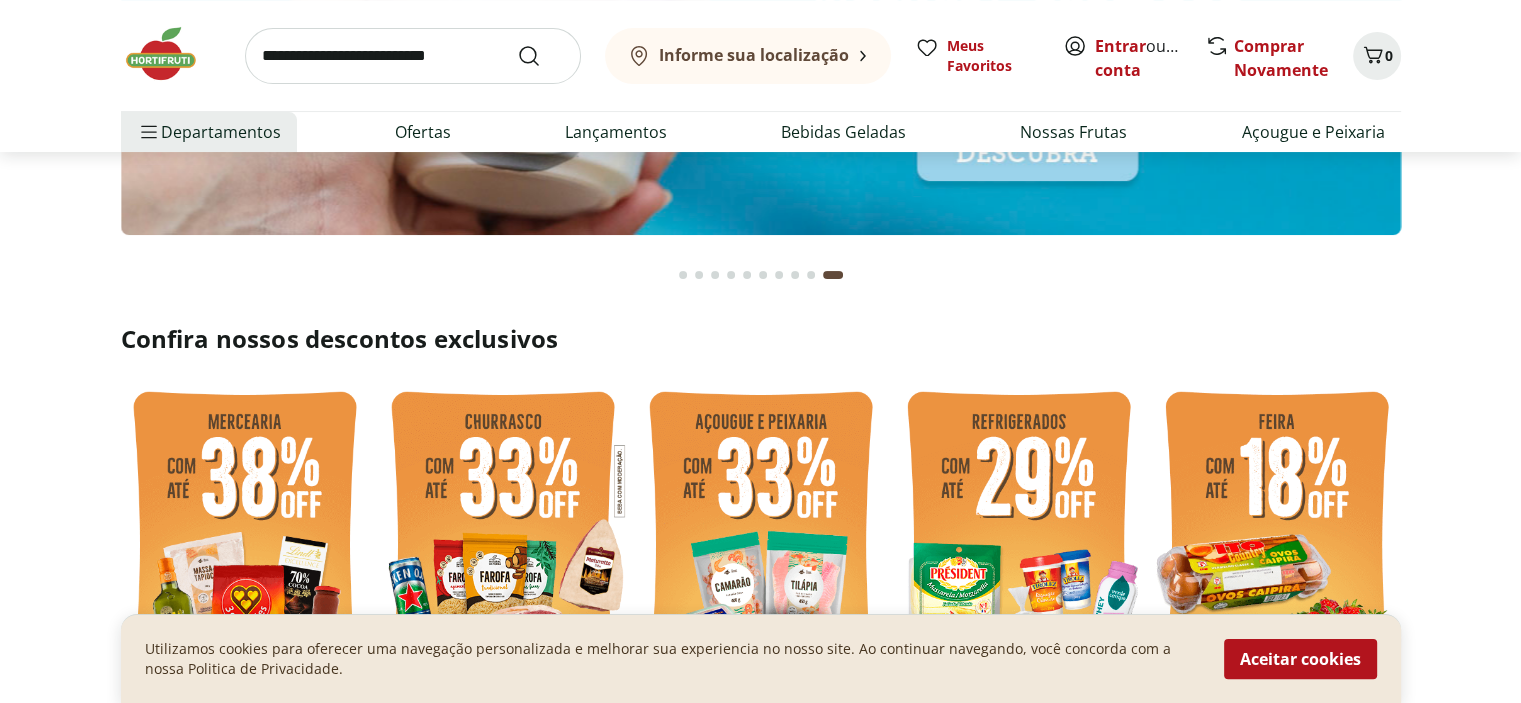 scroll, scrollTop: 700, scrollLeft: 0, axis: vertical 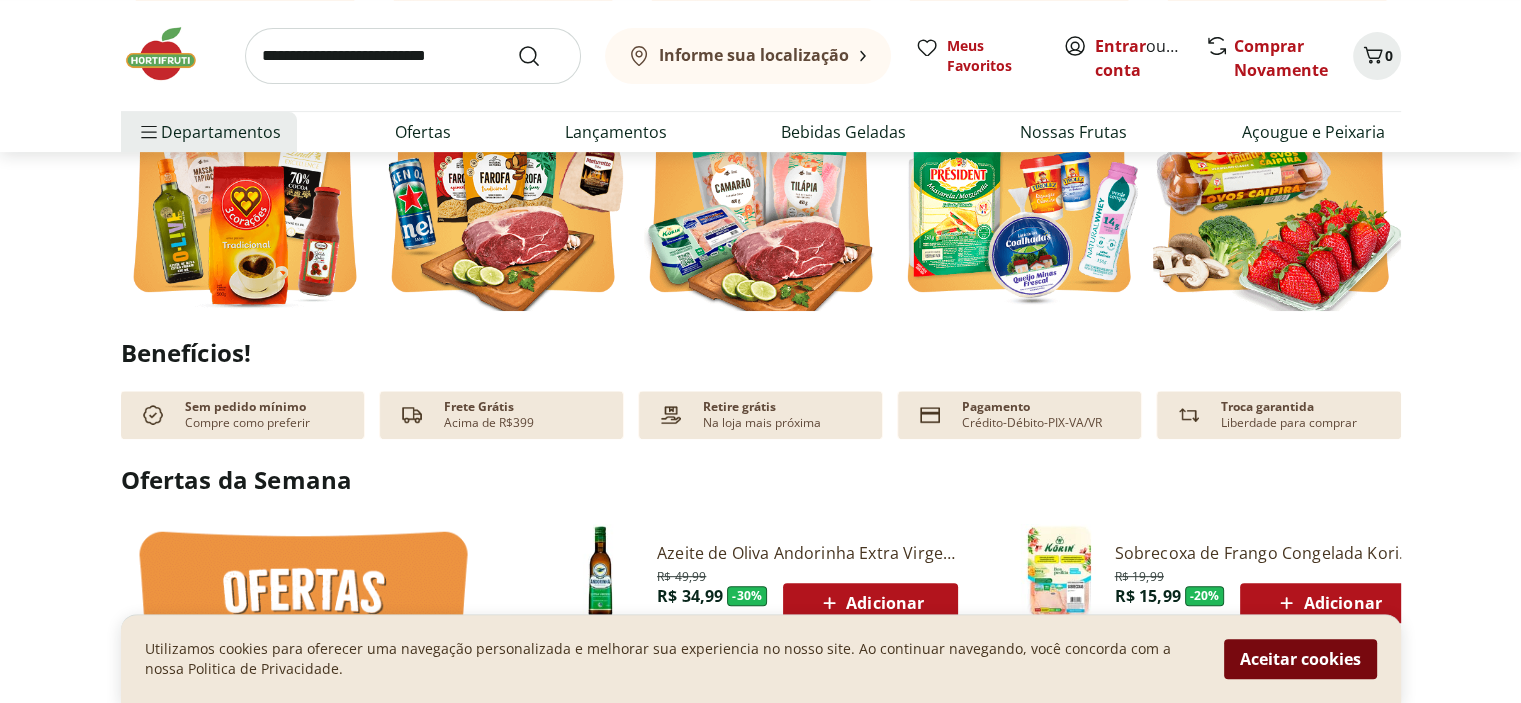 click on "Aceitar cookies" at bounding box center (1300, 659) 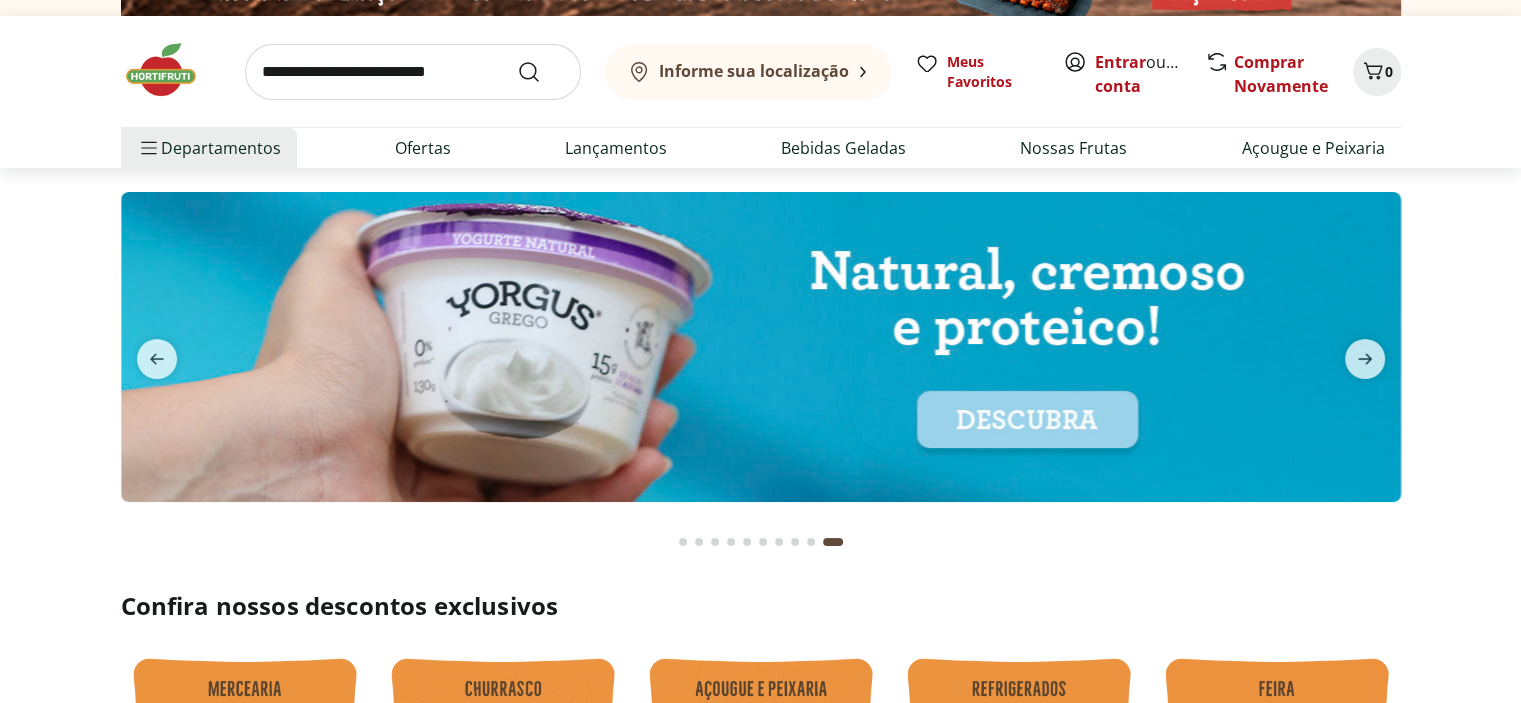 scroll, scrollTop: 0, scrollLeft: 0, axis: both 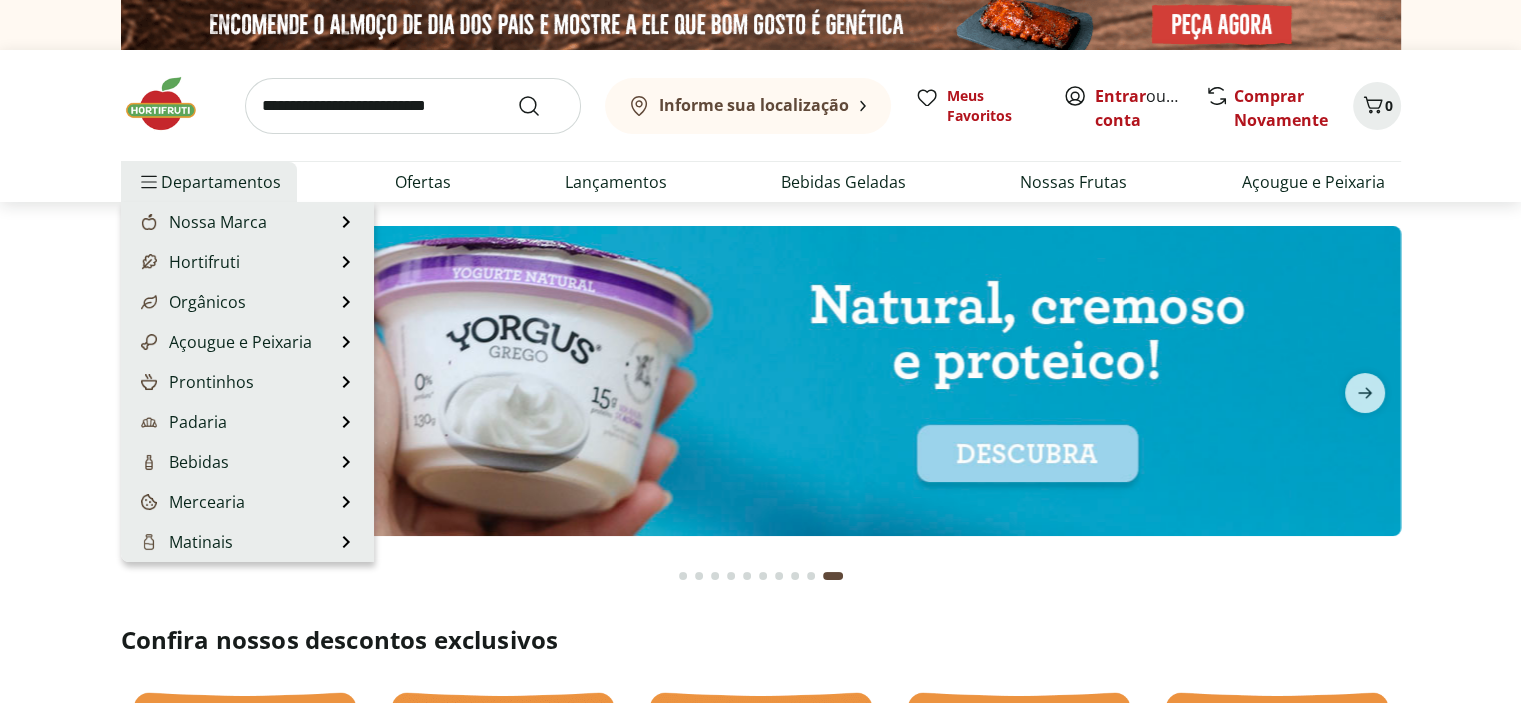 click on "Departamentos" at bounding box center (209, 182) 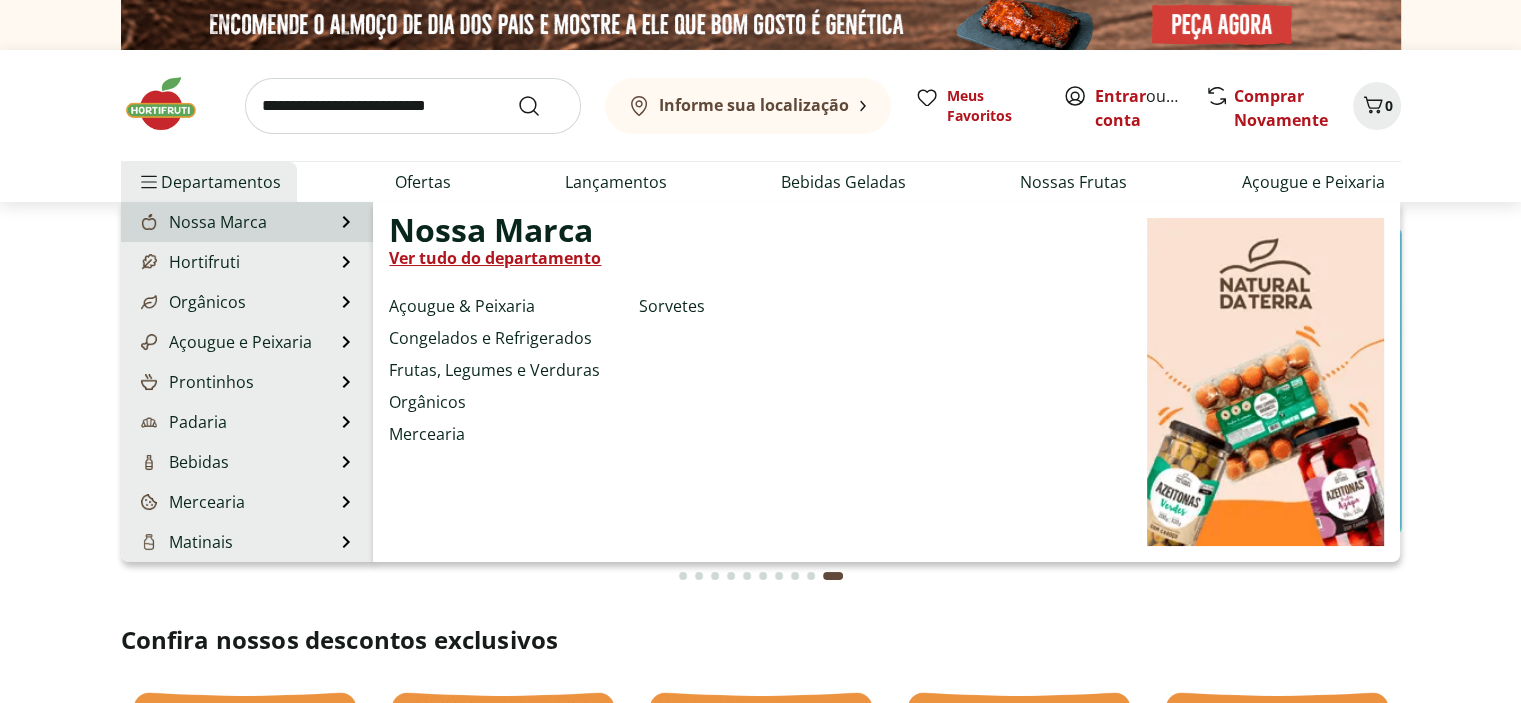 click on "Nossa Marca" at bounding box center (202, 222) 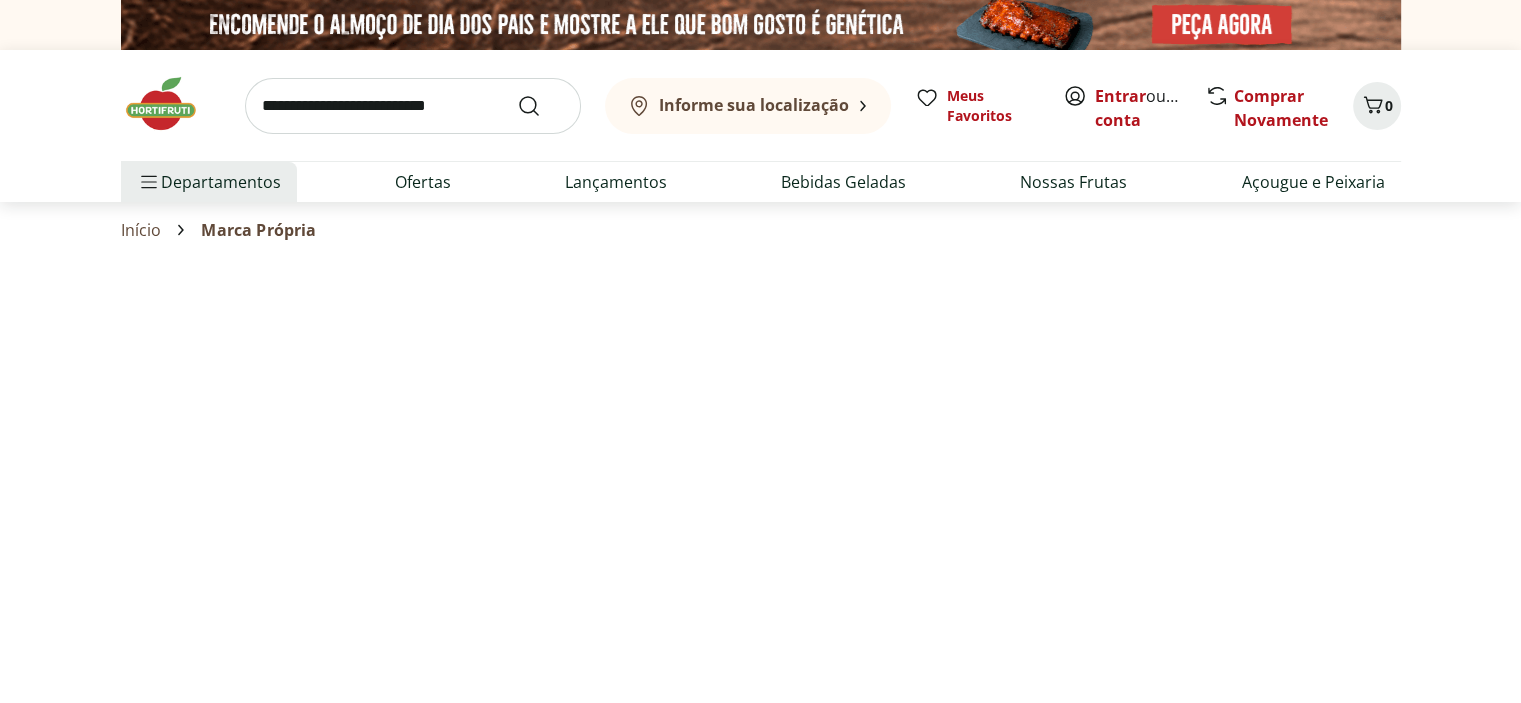 select on "**********" 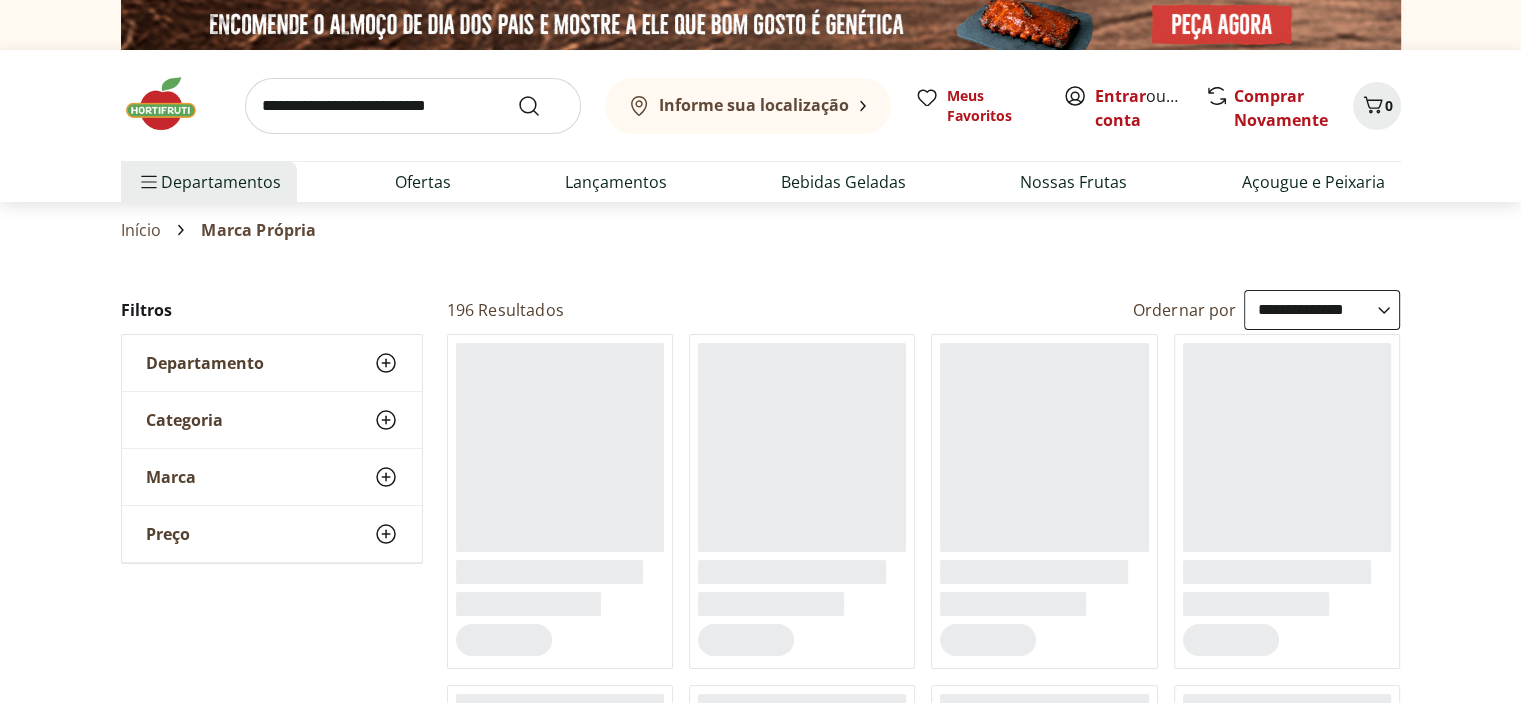 click on "Informe sua localização" at bounding box center (754, 105) 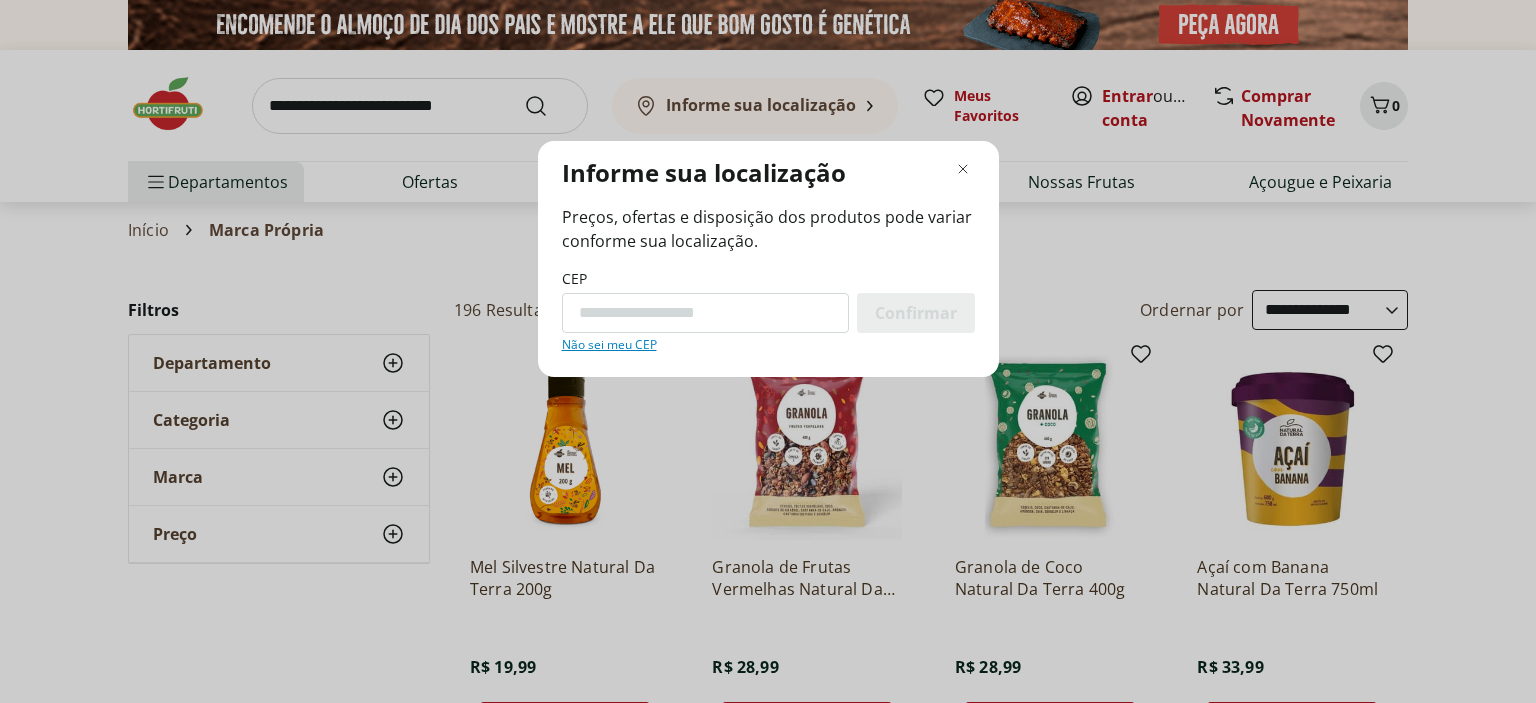 click on "Não sei meu CEP" at bounding box center [609, 345] 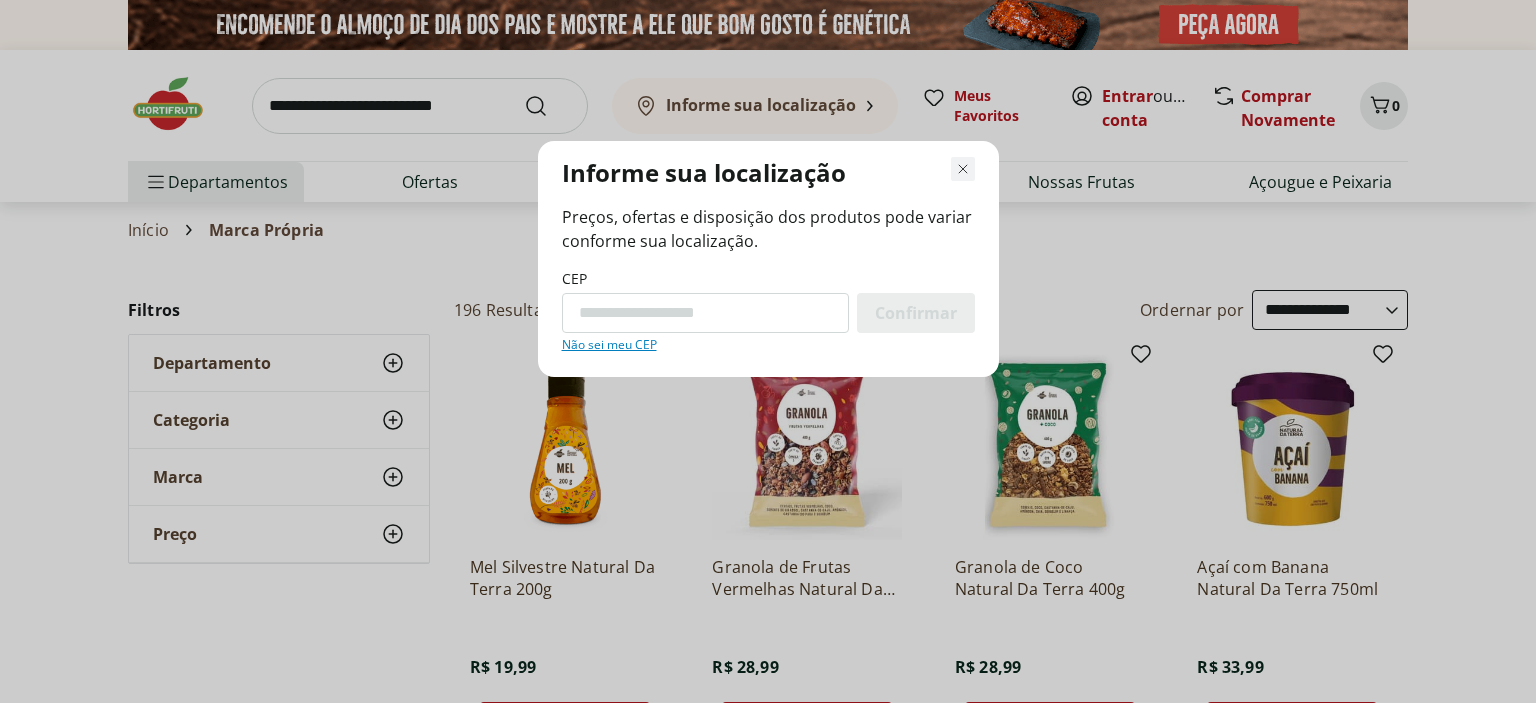 click 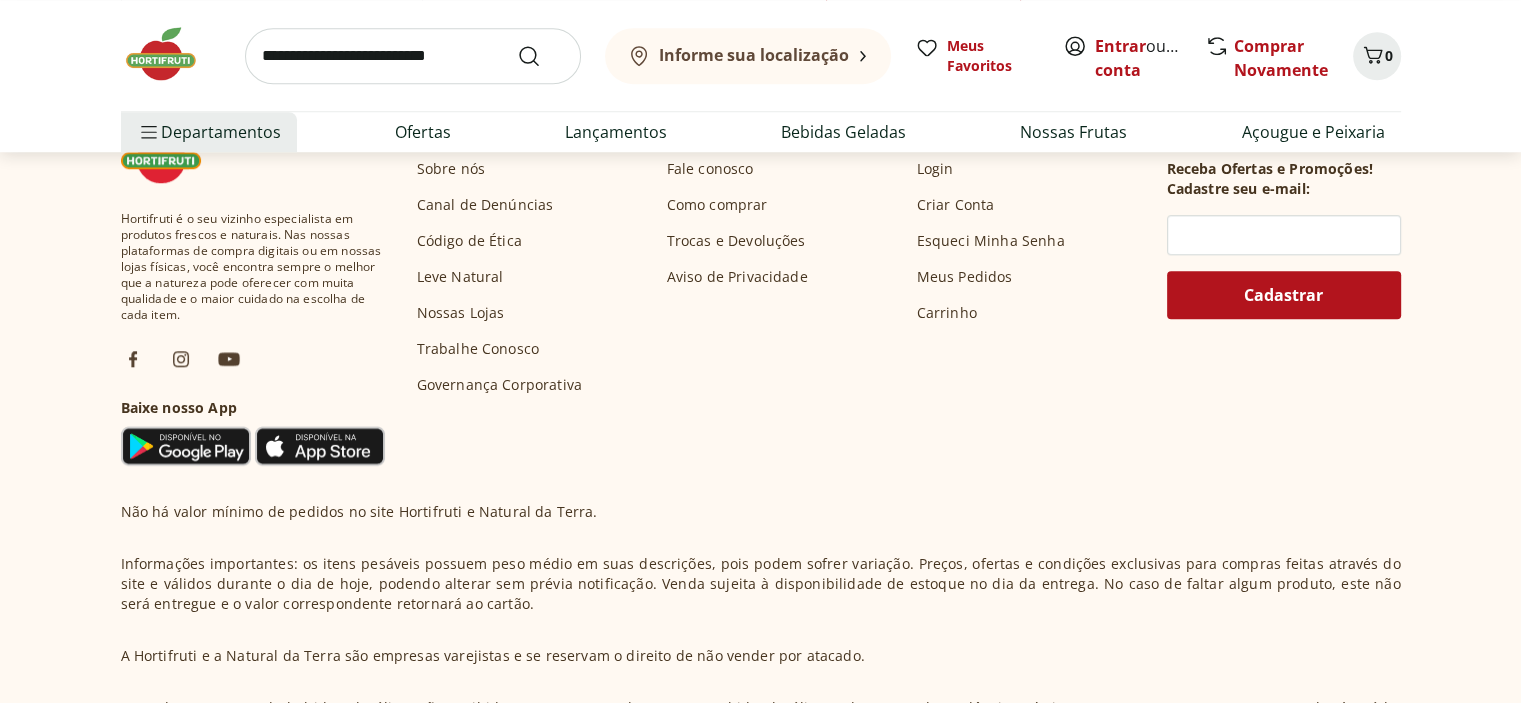 scroll, scrollTop: 1500, scrollLeft: 0, axis: vertical 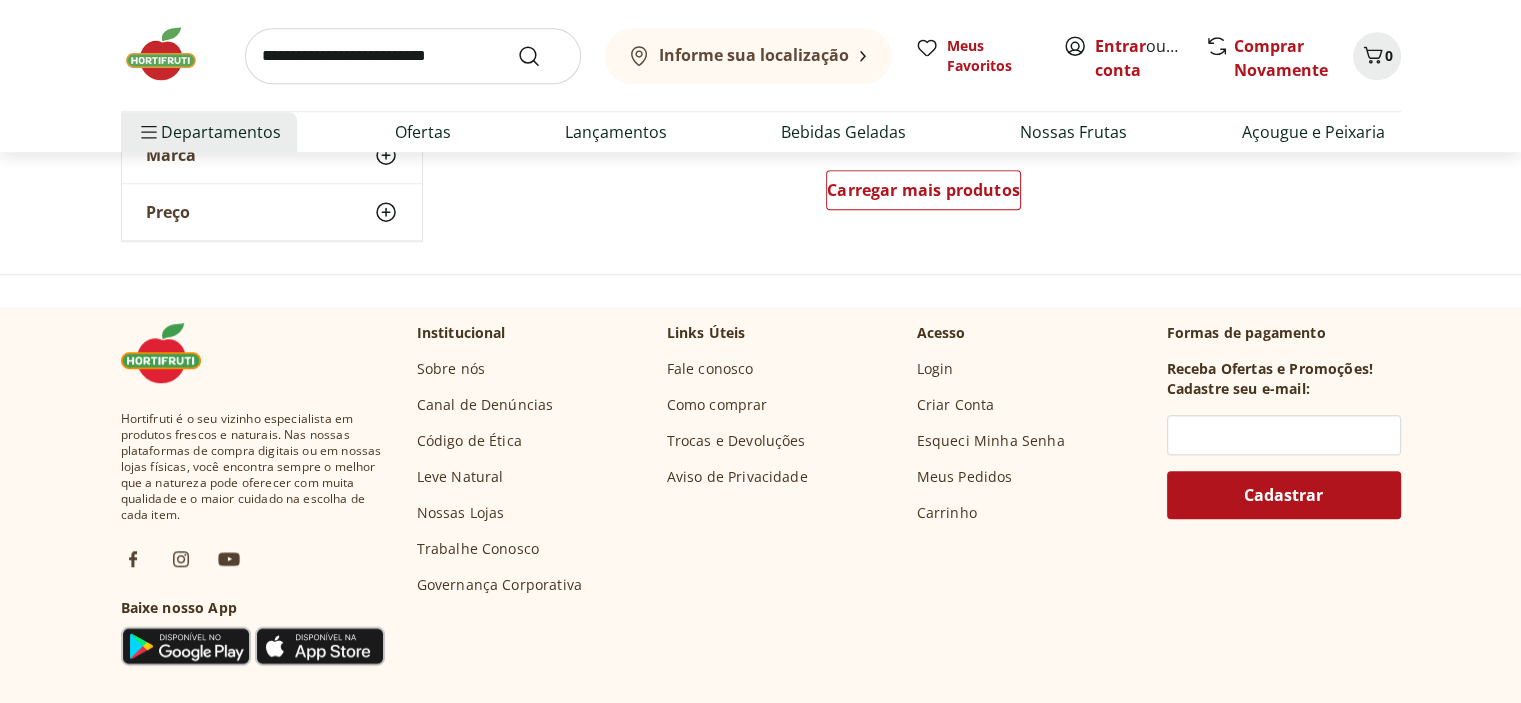 click on "Sobre nós Canal de Denúncias Código de Ética Leve Natural Nossas Lojas Trabalhe Conosco Governança Corporativa" at bounding box center (500, 477) 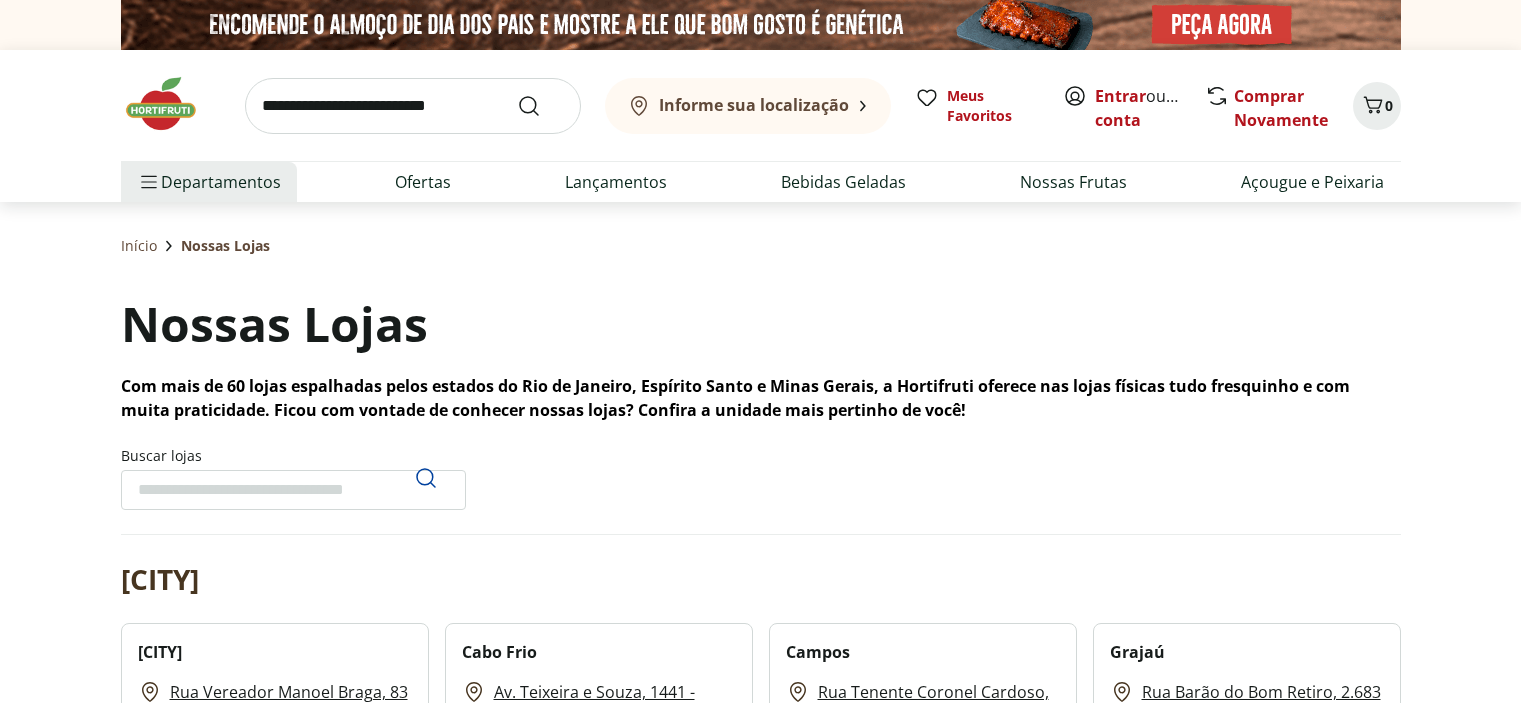 scroll, scrollTop: 0, scrollLeft: 0, axis: both 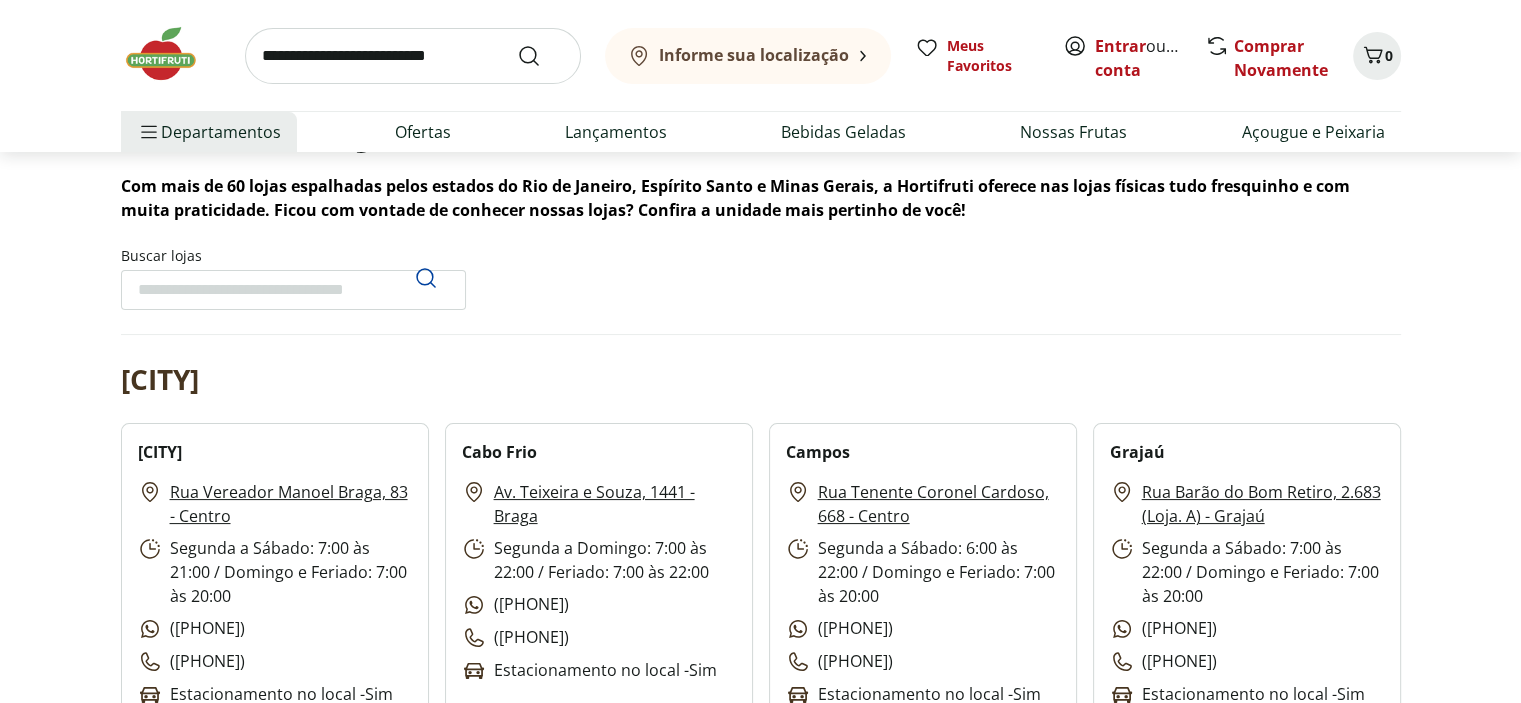 click on "Buscar lojas" at bounding box center [293, 290] 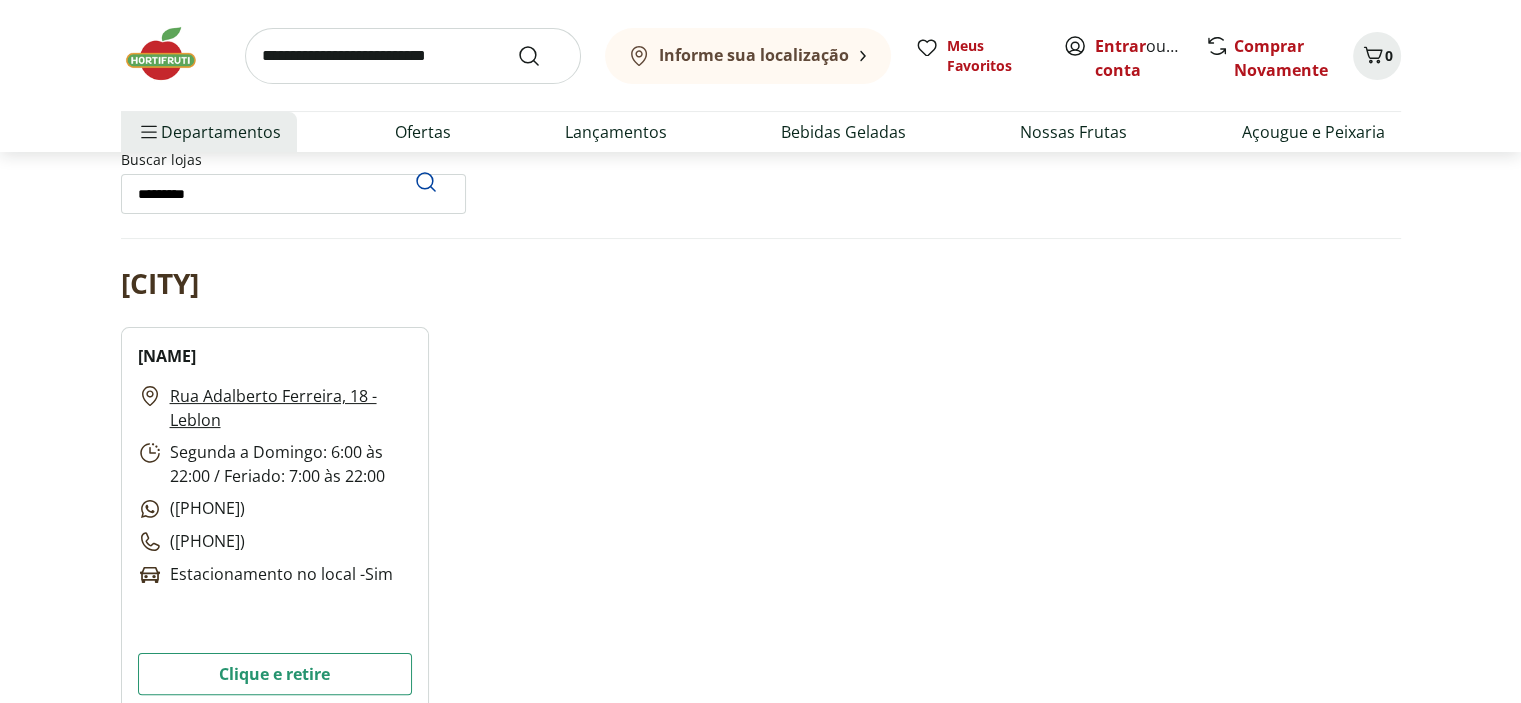 scroll, scrollTop: 300, scrollLeft: 0, axis: vertical 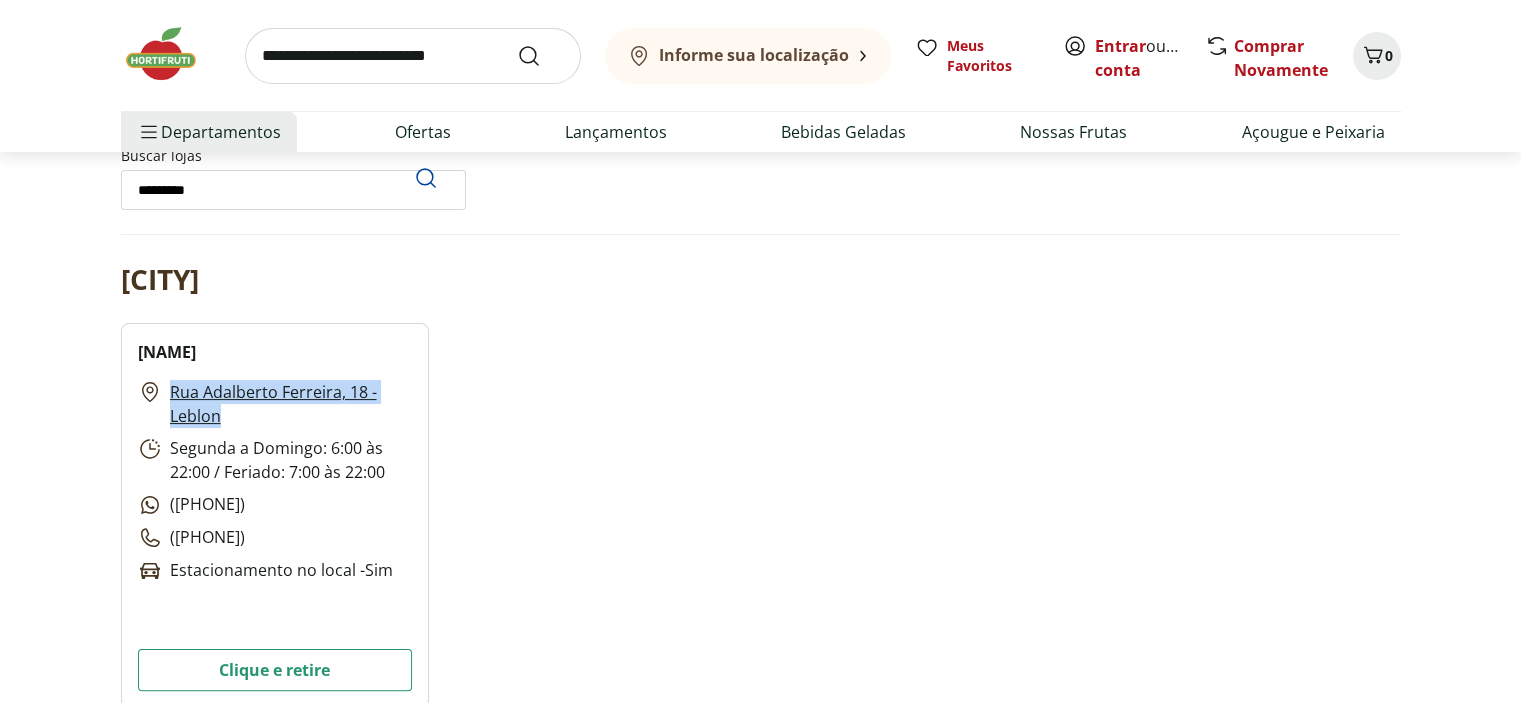 drag, startPoint x: 163, startPoint y: 394, endPoint x: 376, endPoint y: 404, distance: 213.23462 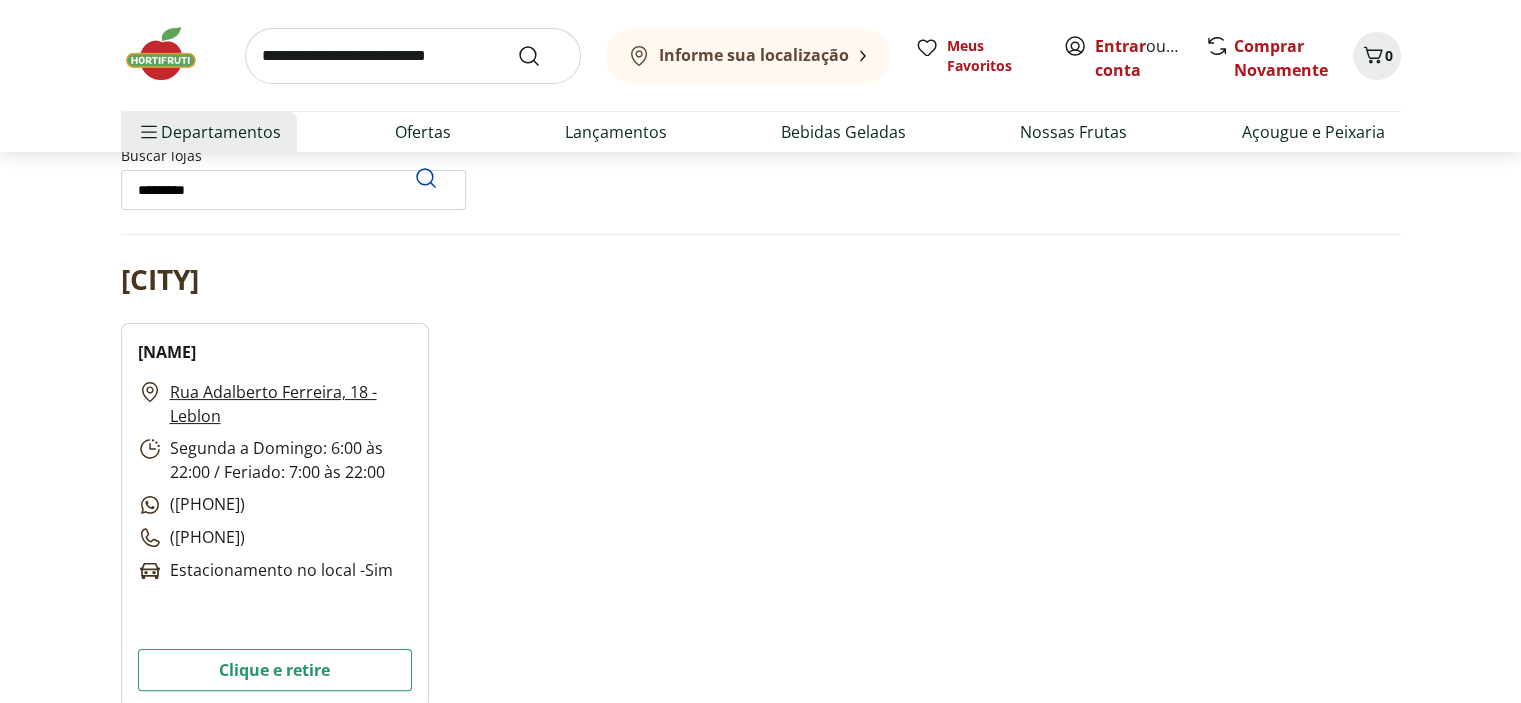 drag, startPoint x: 320, startPoint y: 181, endPoint x: 28, endPoint y: 182, distance: 292.0017 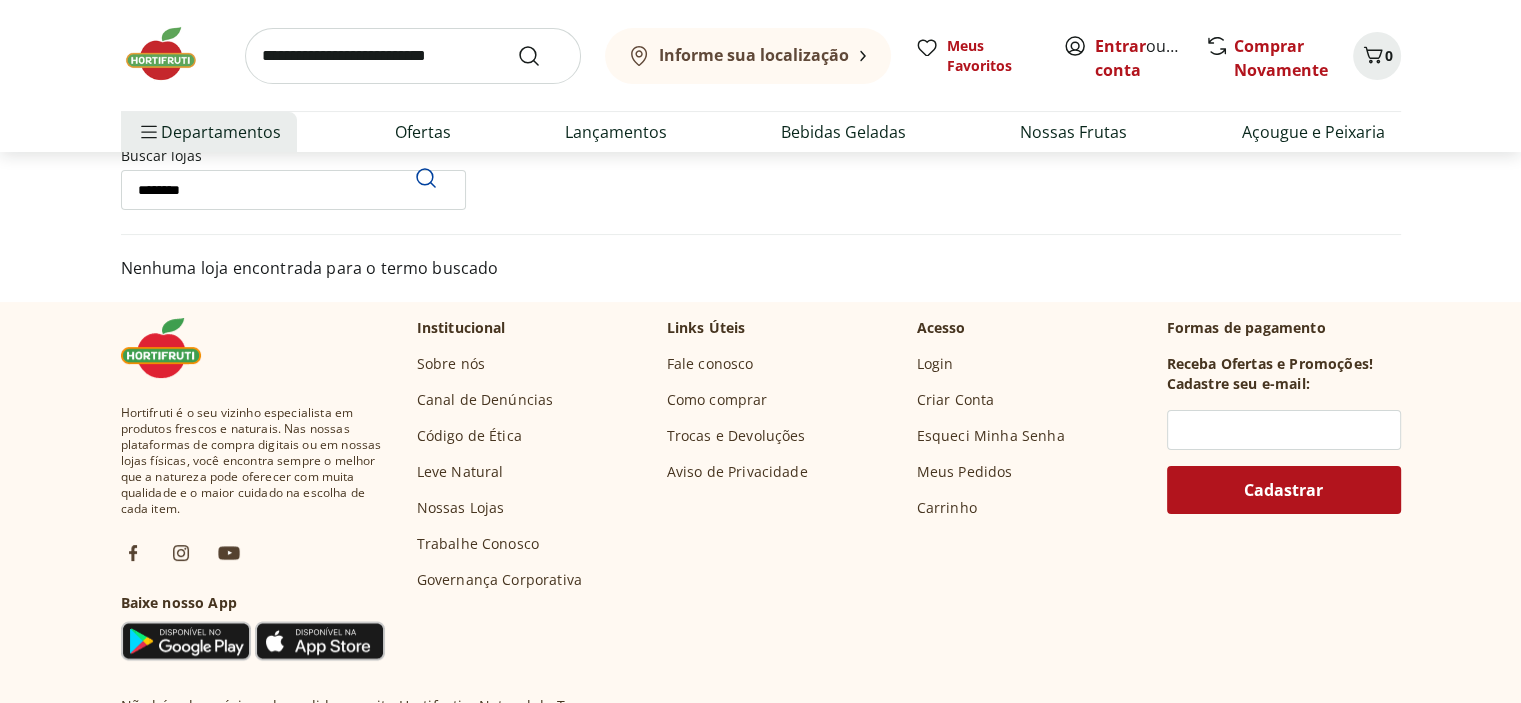 drag, startPoint x: 279, startPoint y: 183, endPoint x: 0, endPoint y: 97, distance: 291.95377 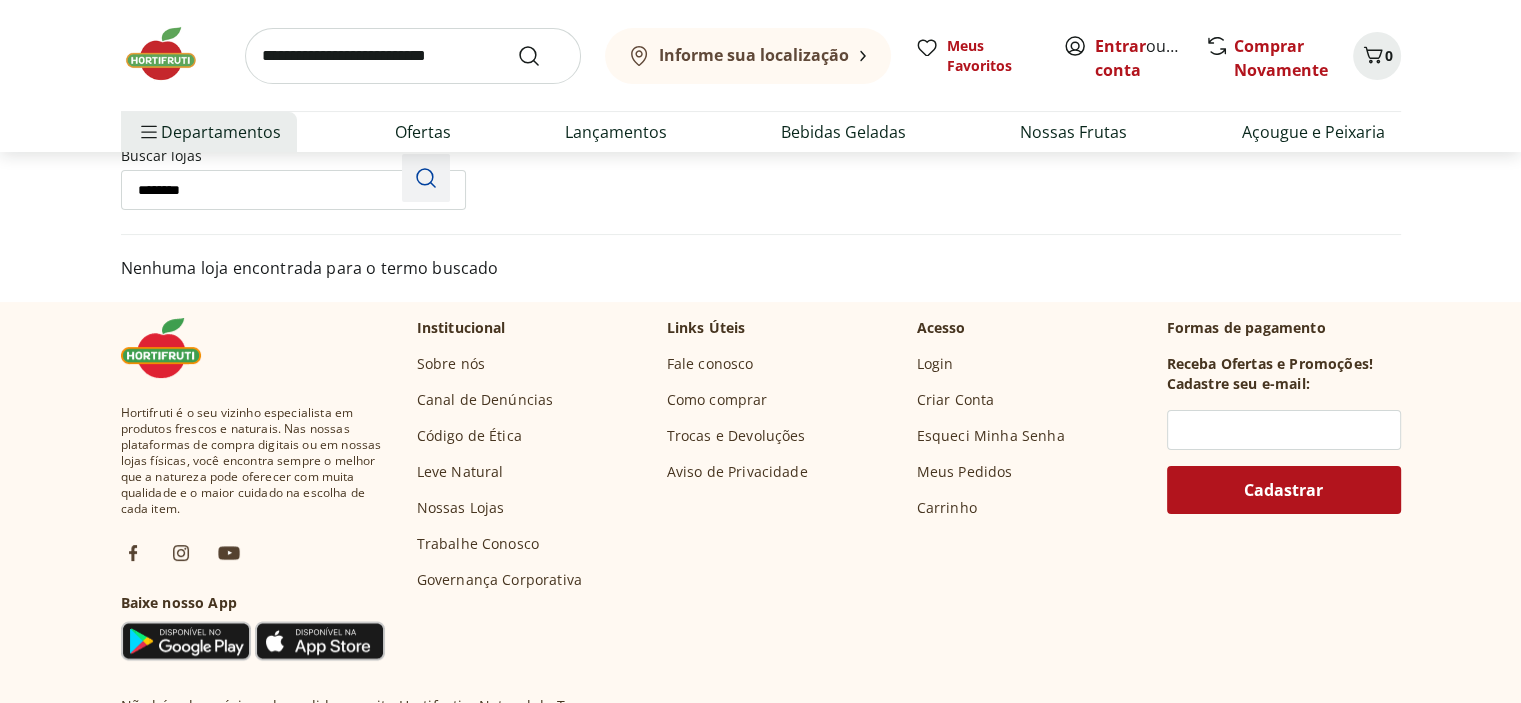click 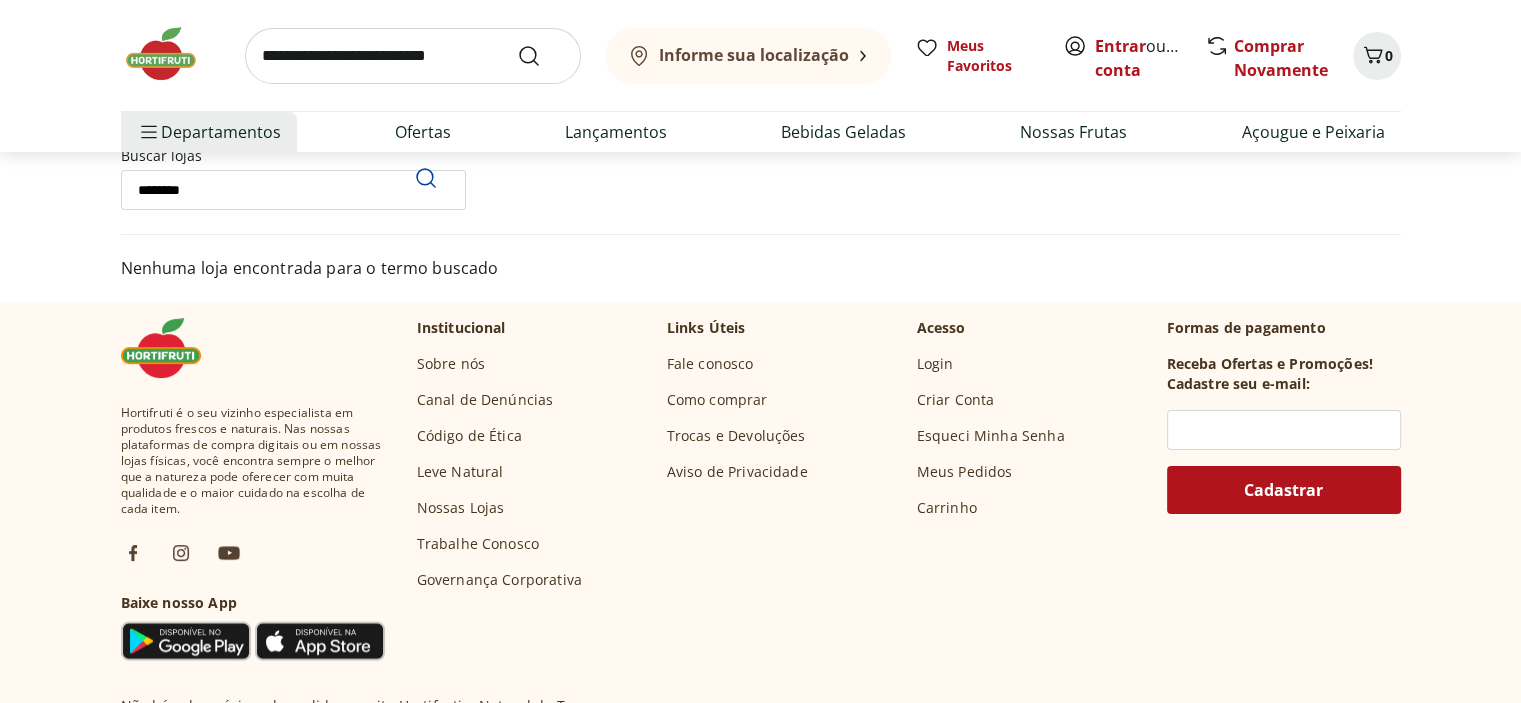 drag, startPoint x: 204, startPoint y: 201, endPoint x: 91, endPoint y: 190, distance: 113.534134 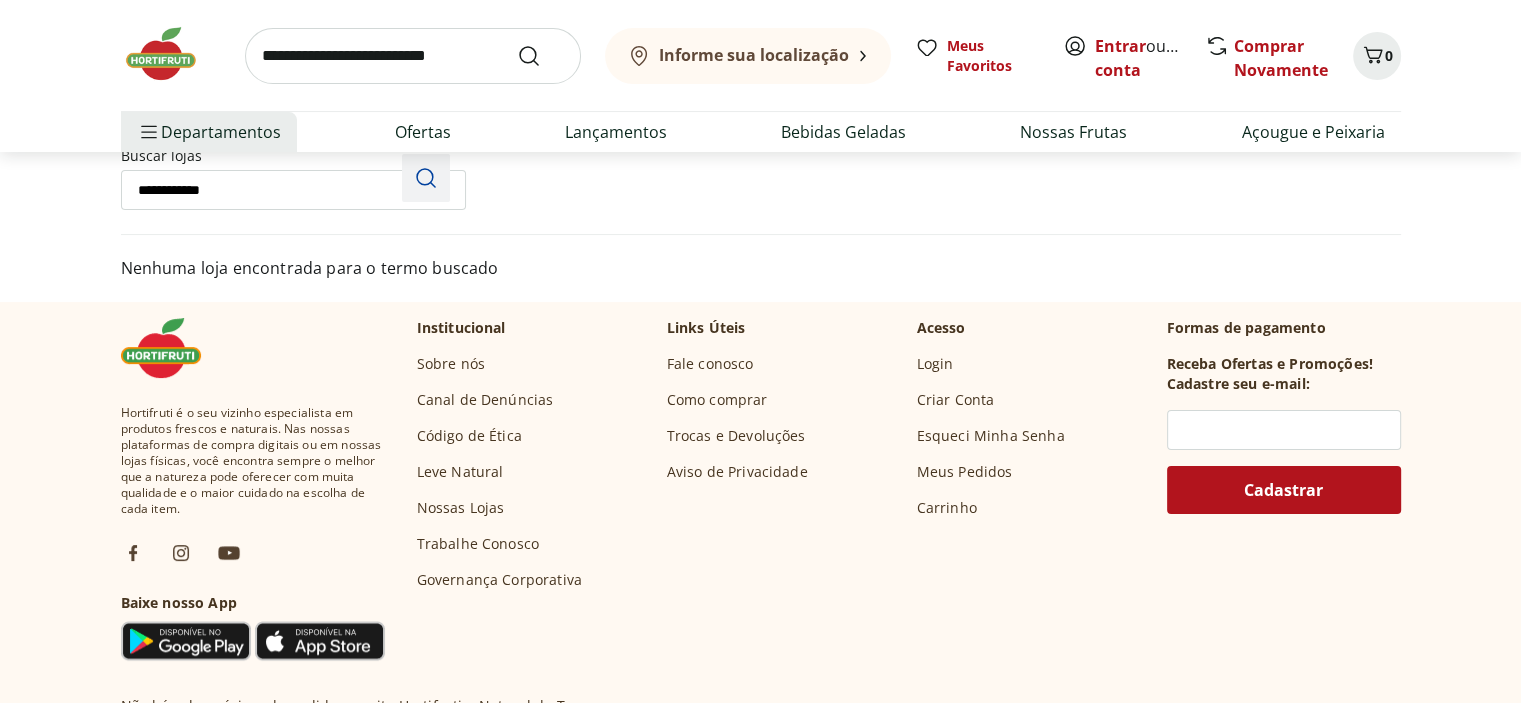 drag, startPoint x: 403, startPoint y: 162, endPoint x: 452, endPoint y: 169, distance: 49.497475 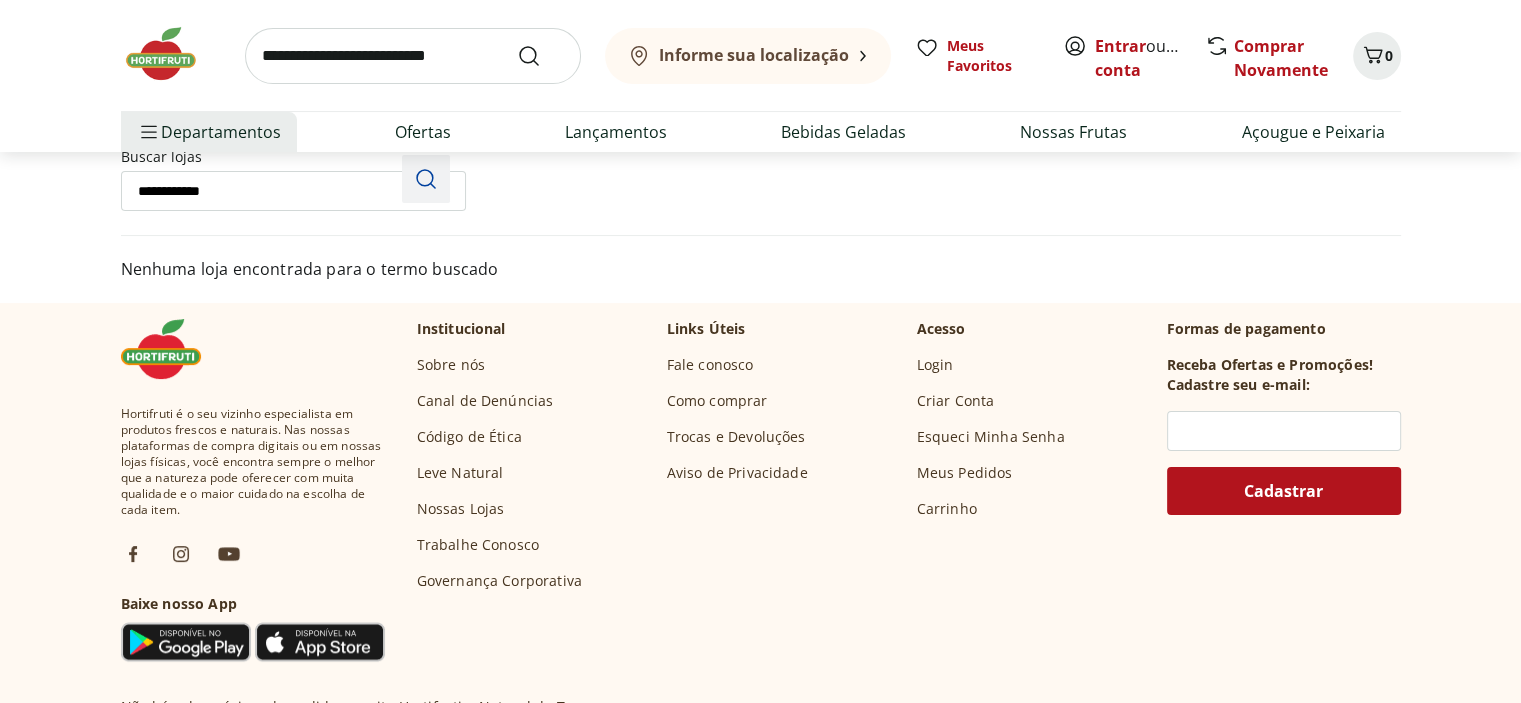 scroll, scrollTop: 300, scrollLeft: 0, axis: vertical 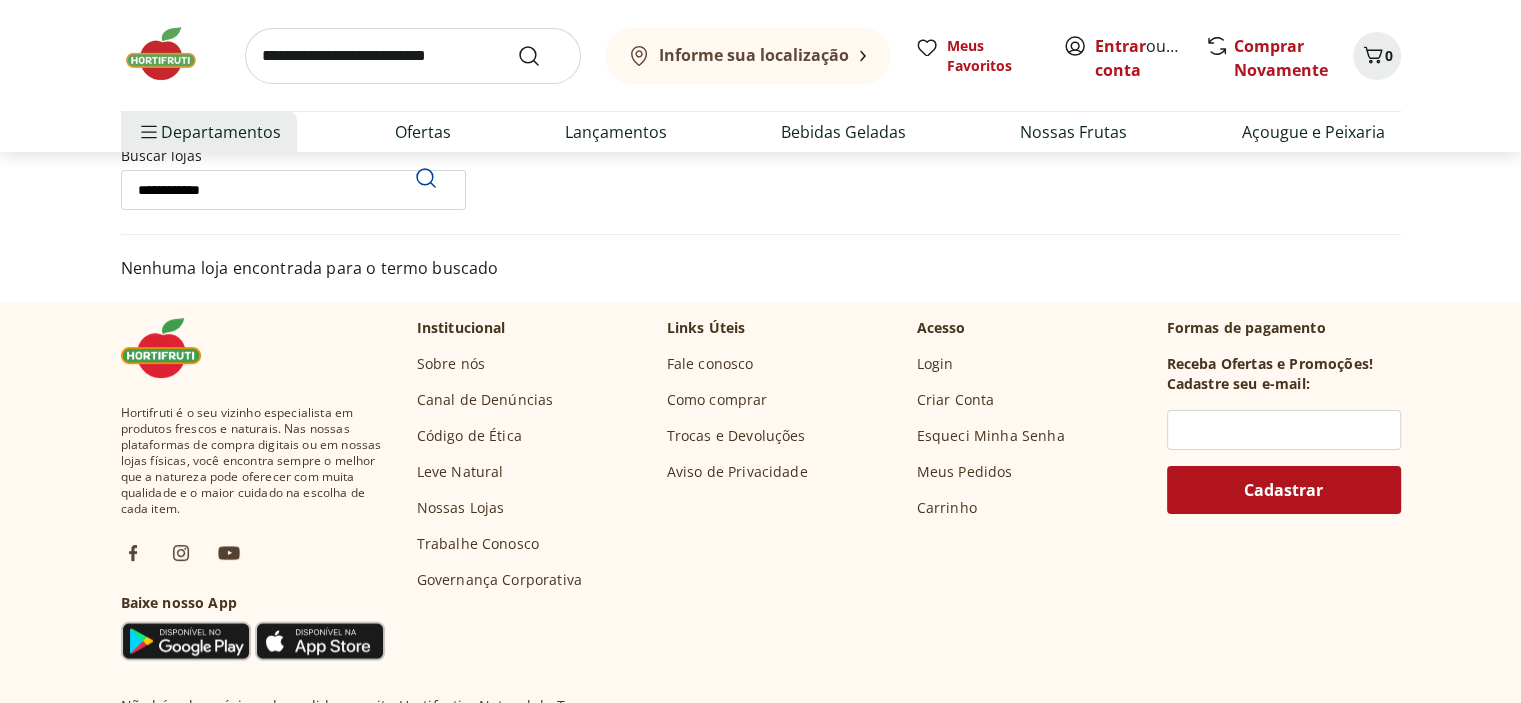 click on "**********" at bounding box center [293, 190] 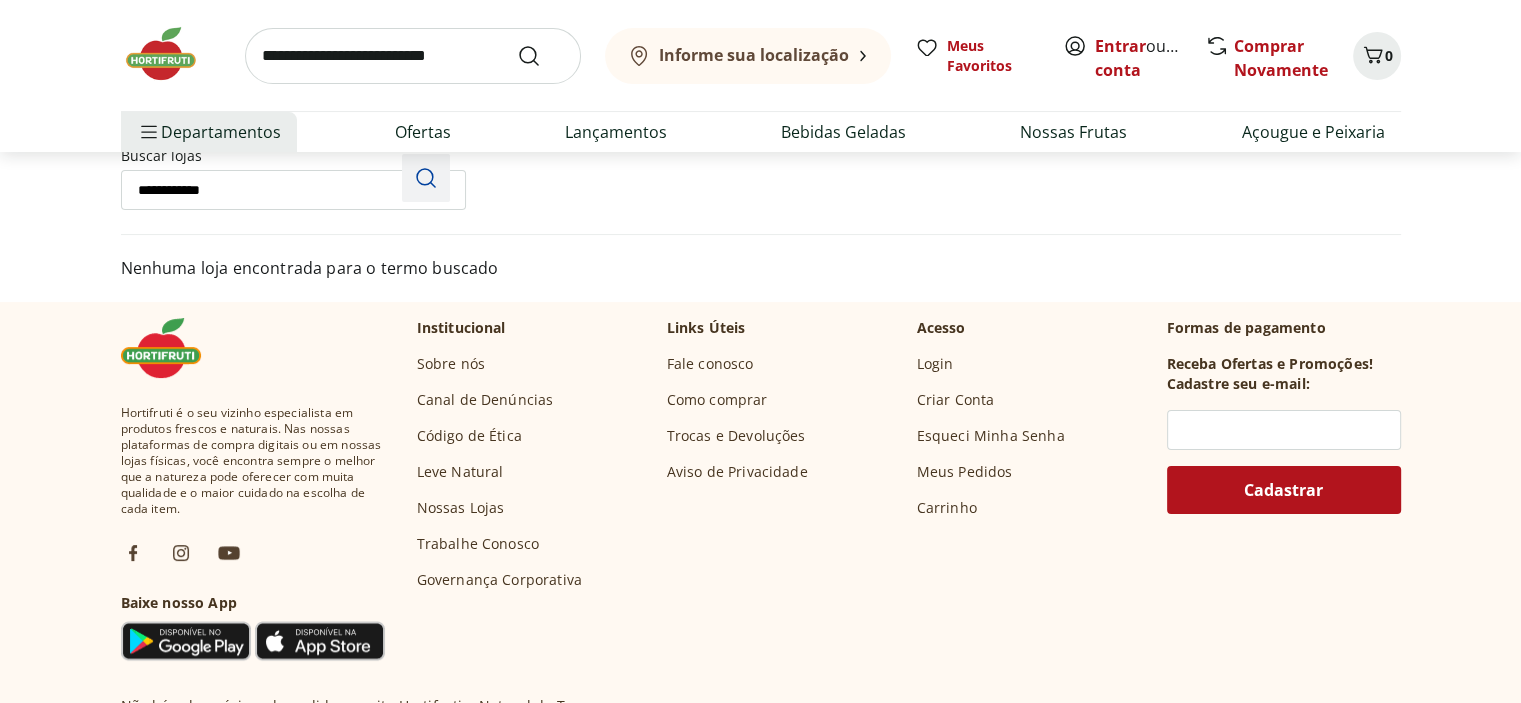 click at bounding box center (426, 178) 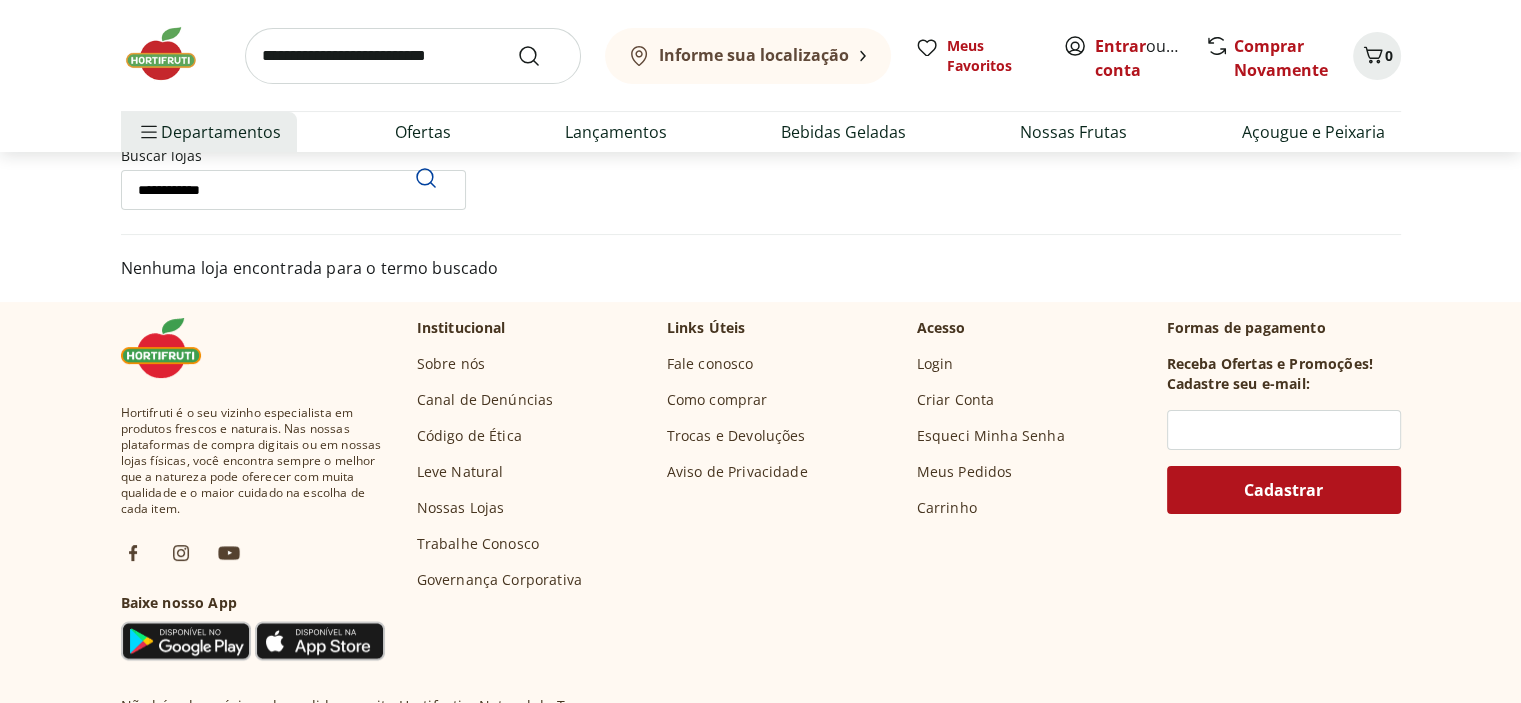 drag, startPoint x: 233, startPoint y: 190, endPoint x: 31, endPoint y: 195, distance: 202.06187 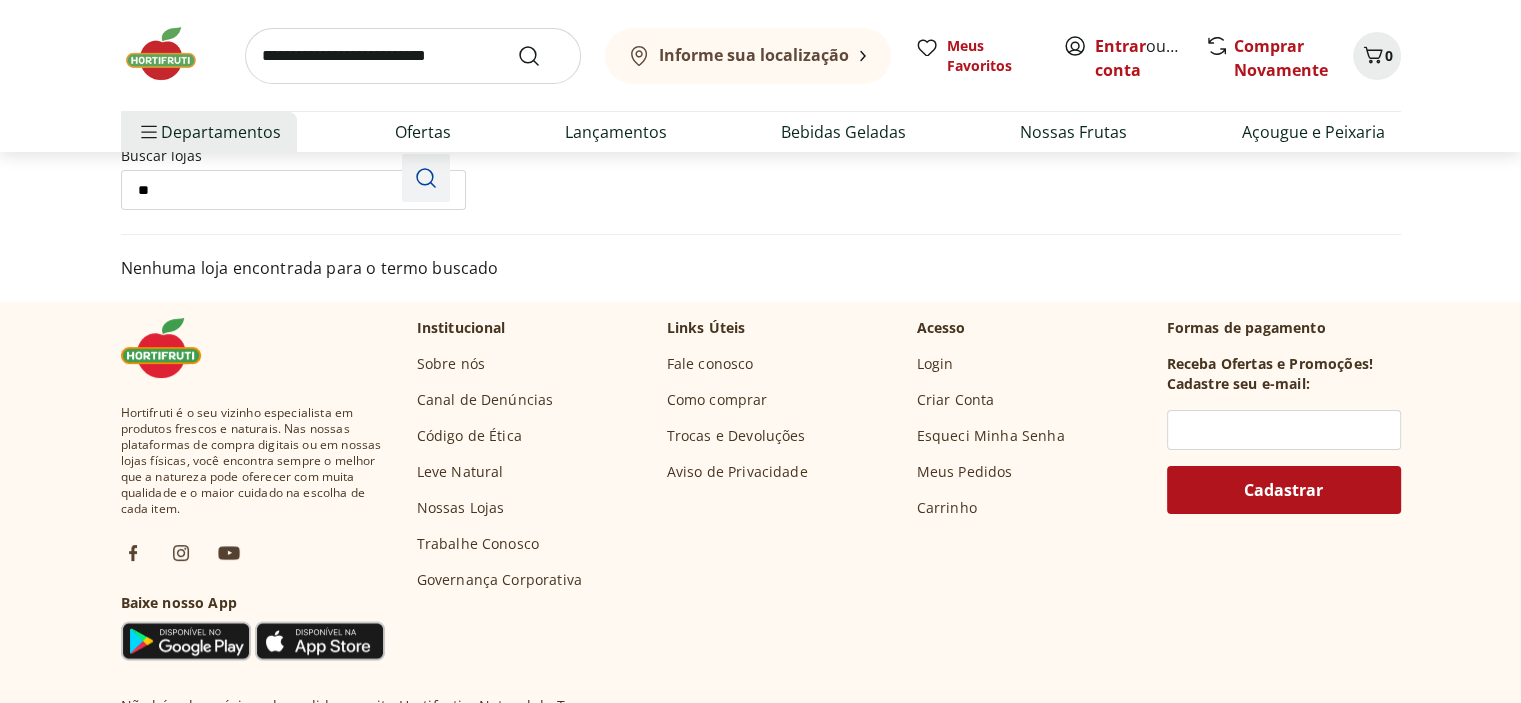 click at bounding box center [426, 178] 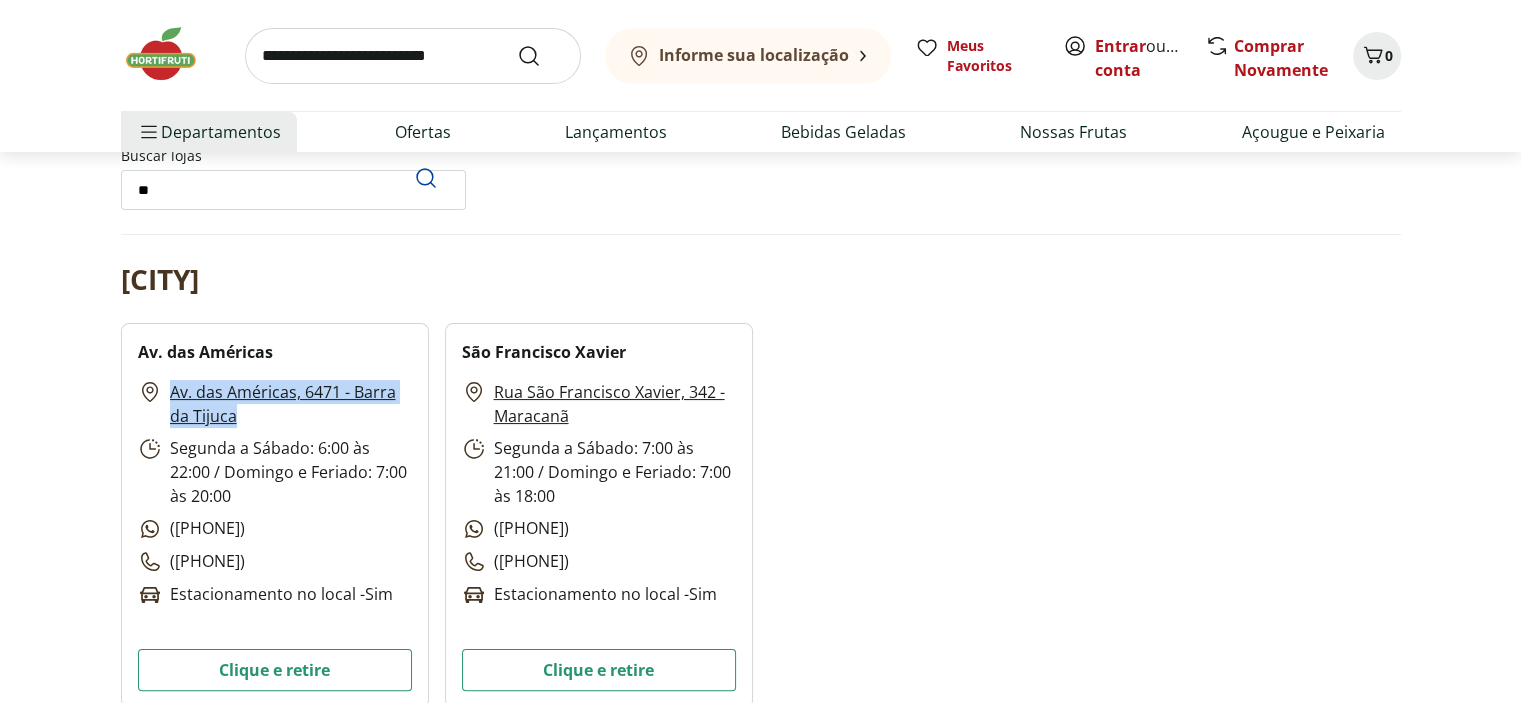 drag, startPoint x: 163, startPoint y: 387, endPoint x: 246, endPoint y: 412, distance: 86.683334 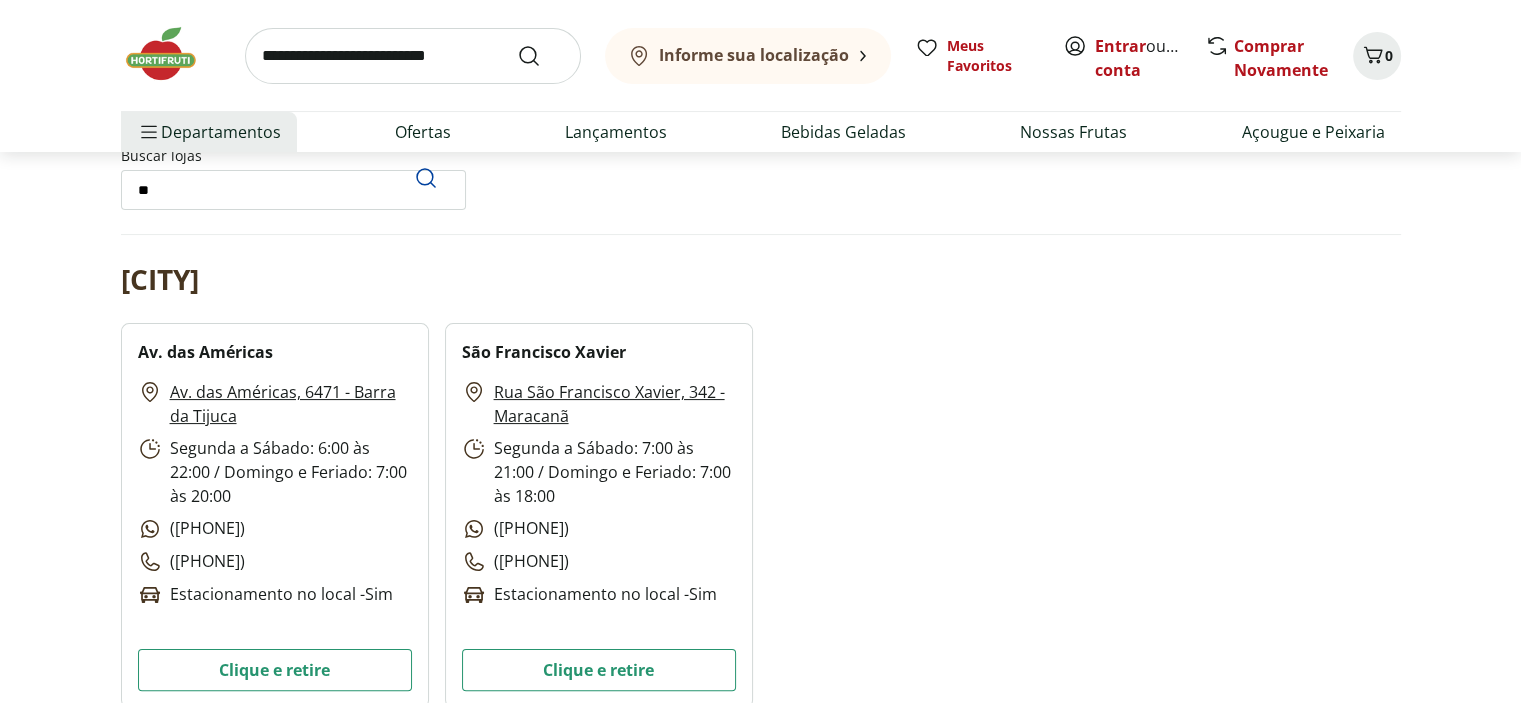 click on "**" at bounding box center [293, 190] 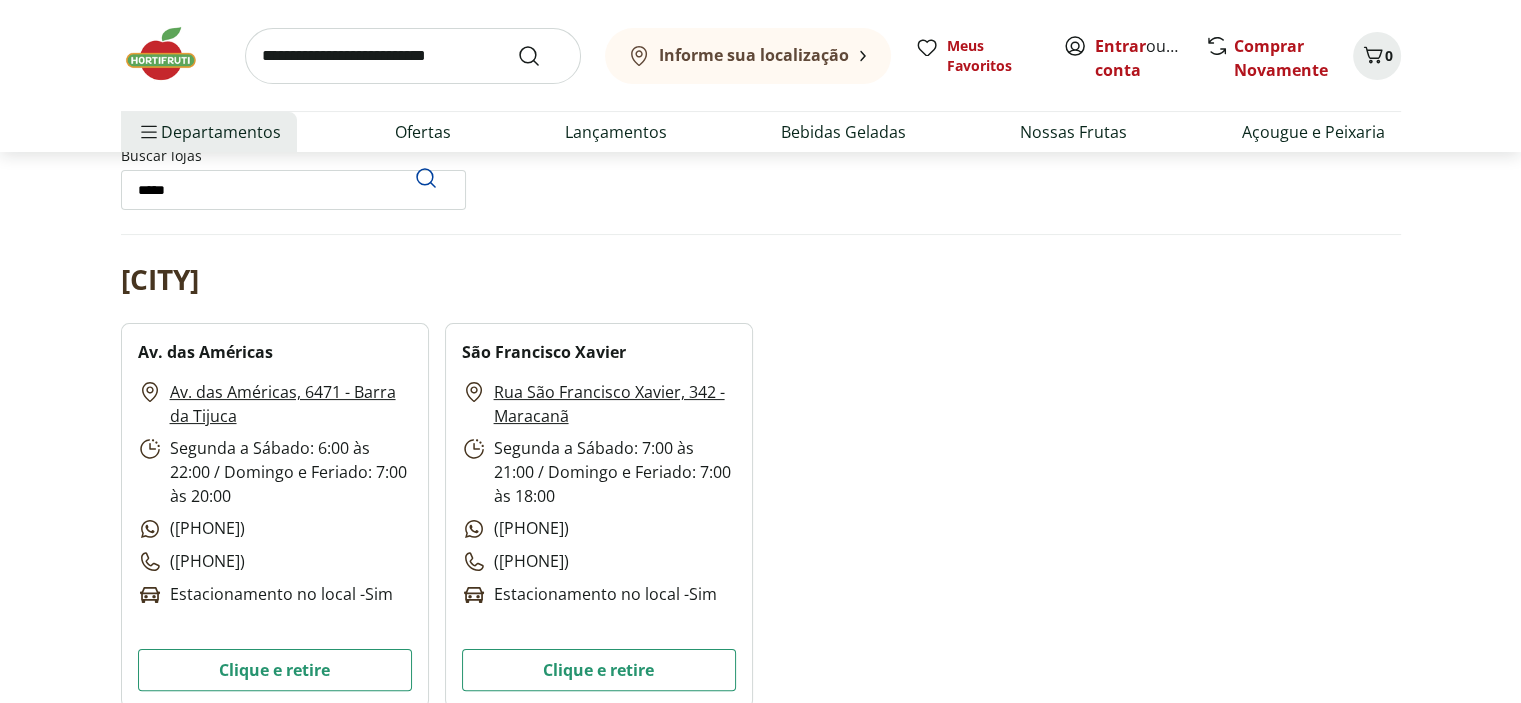 type on "*****" 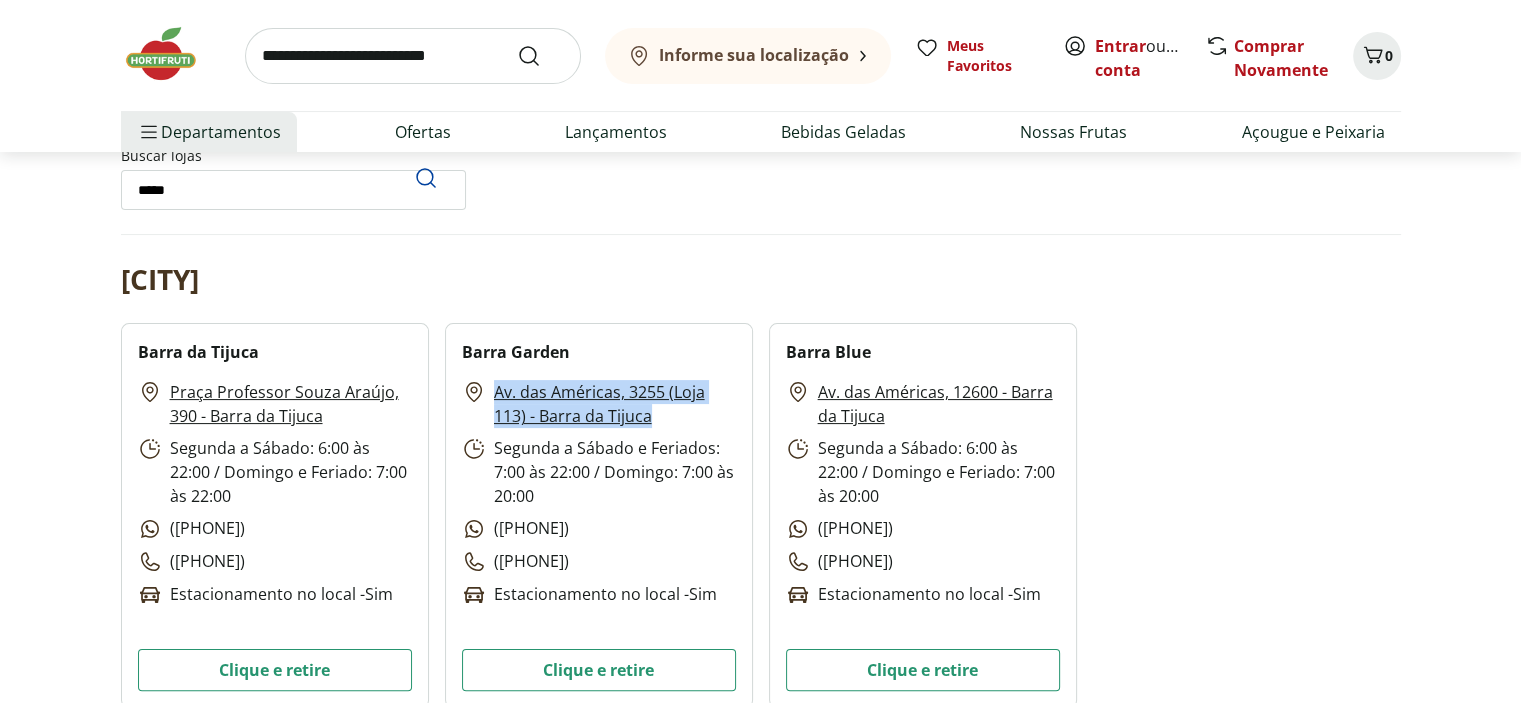 drag, startPoint x: 489, startPoint y: 389, endPoint x: 656, endPoint y: 420, distance: 169.85287 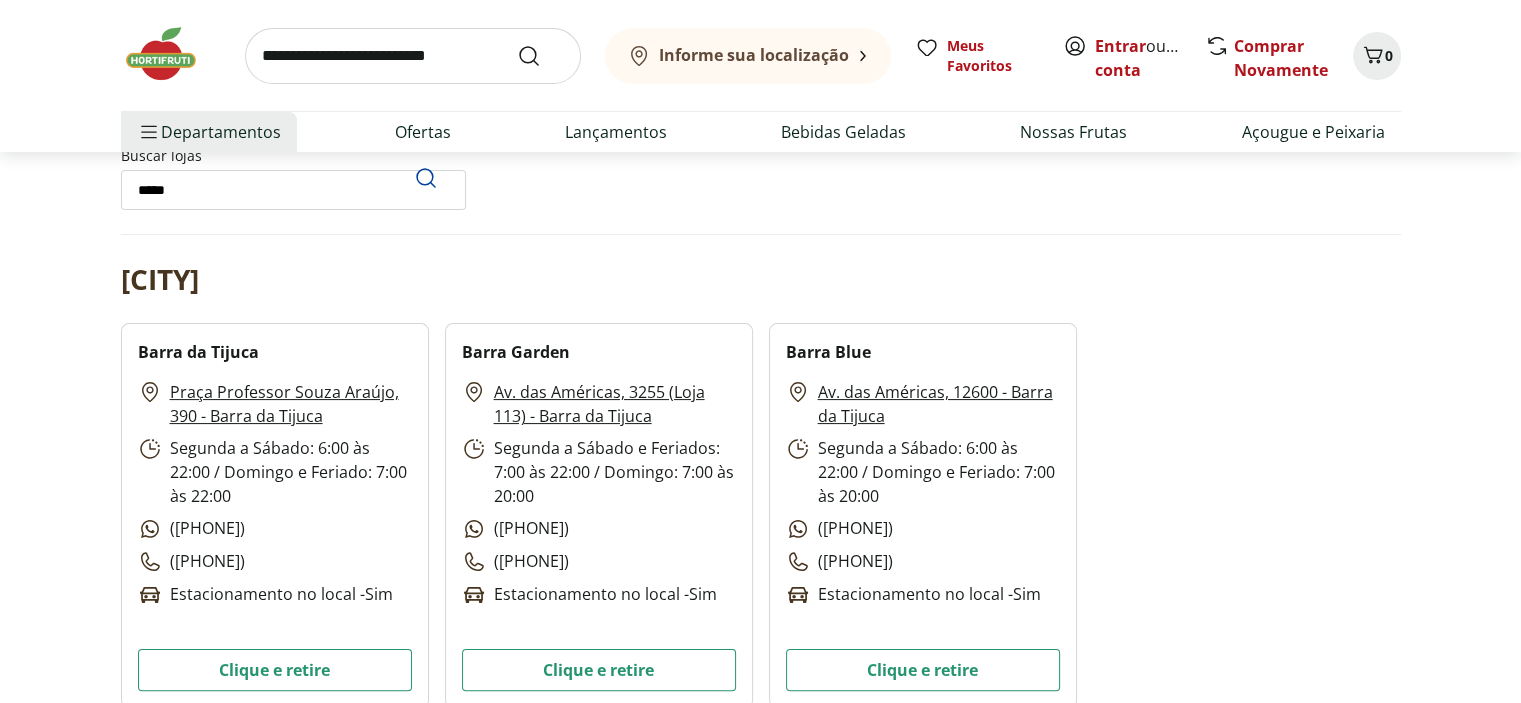 drag, startPoint x: 320, startPoint y: 189, endPoint x: 82, endPoint y: 178, distance: 238.25406 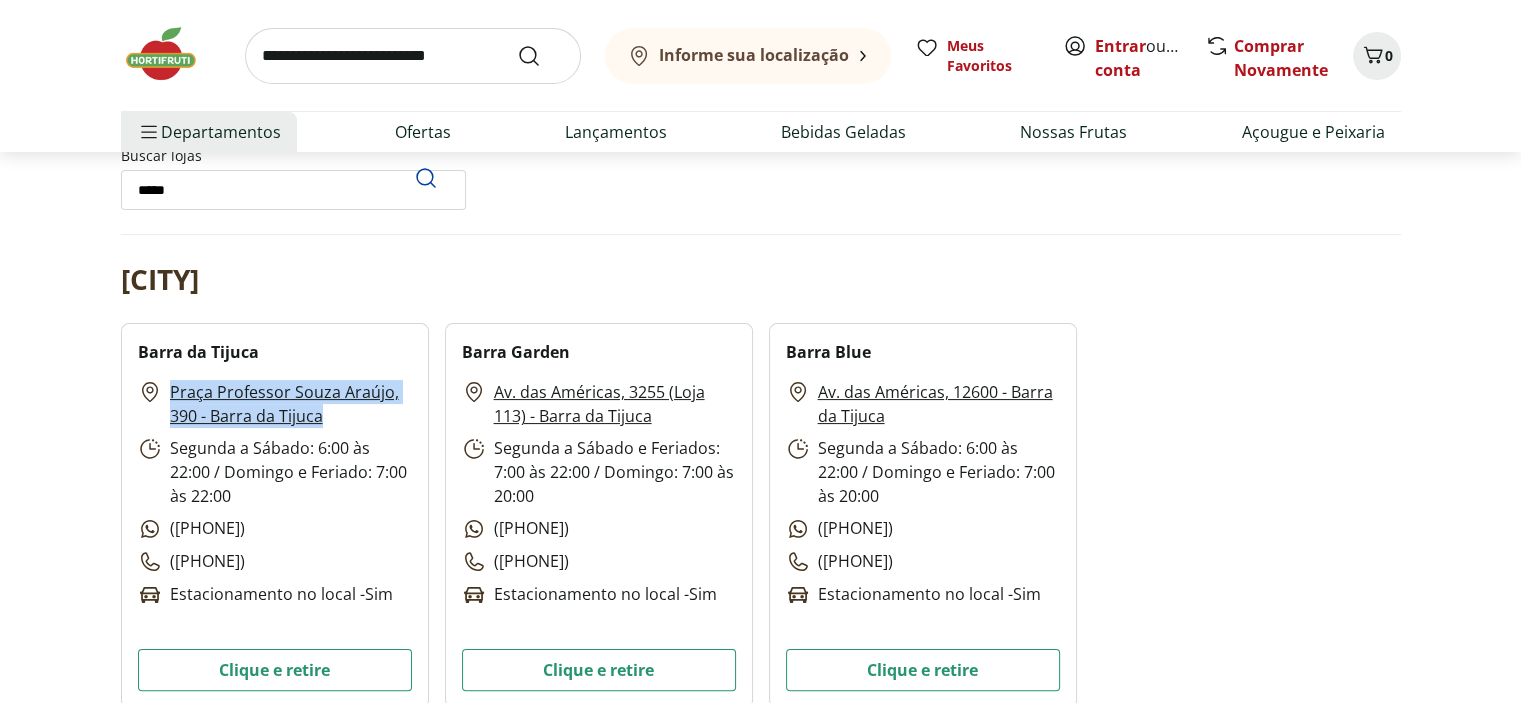 drag, startPoint x: 165, startPoint y: 390, endPoint x: 327, endPoint y: 411, distance: 163.35544 